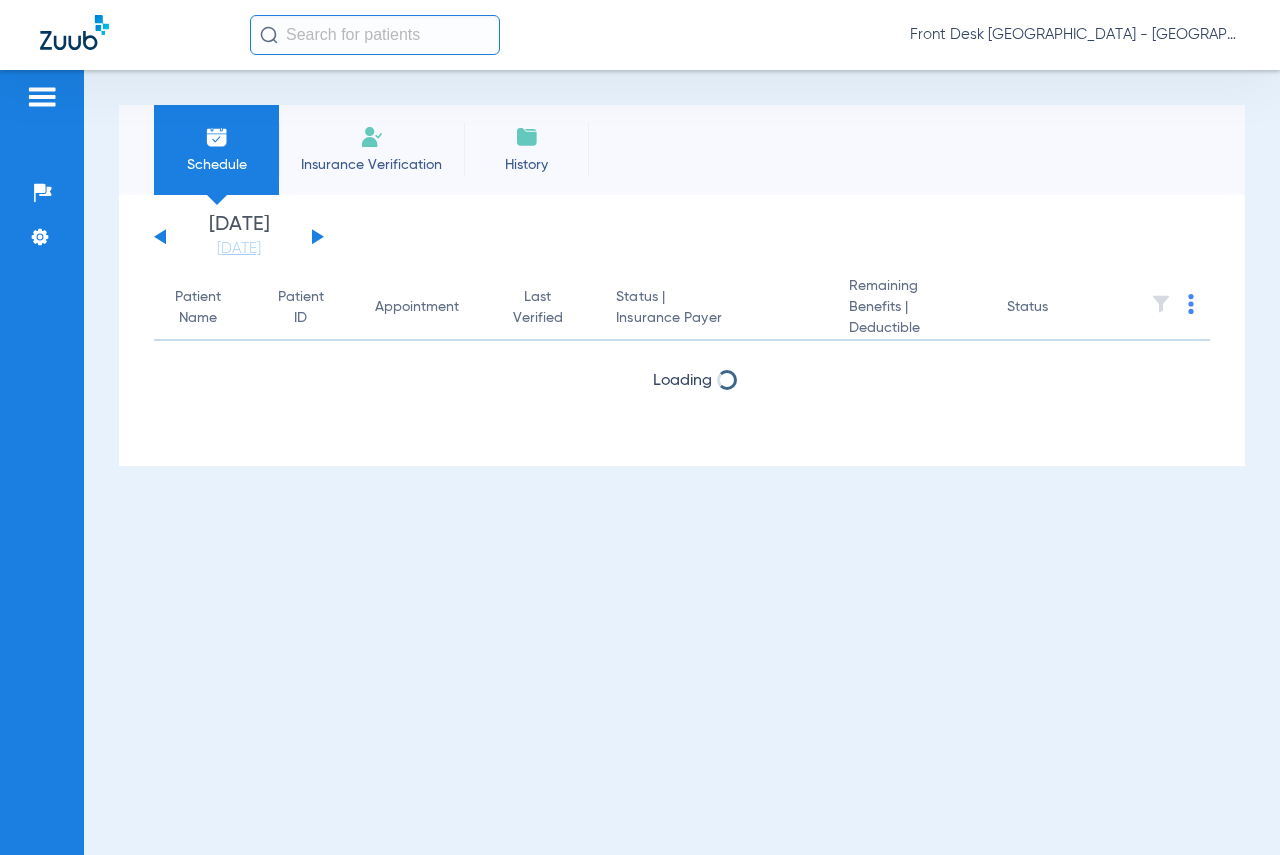 scroll, scrollTop: 0, scrollLeft: 0, axis: both 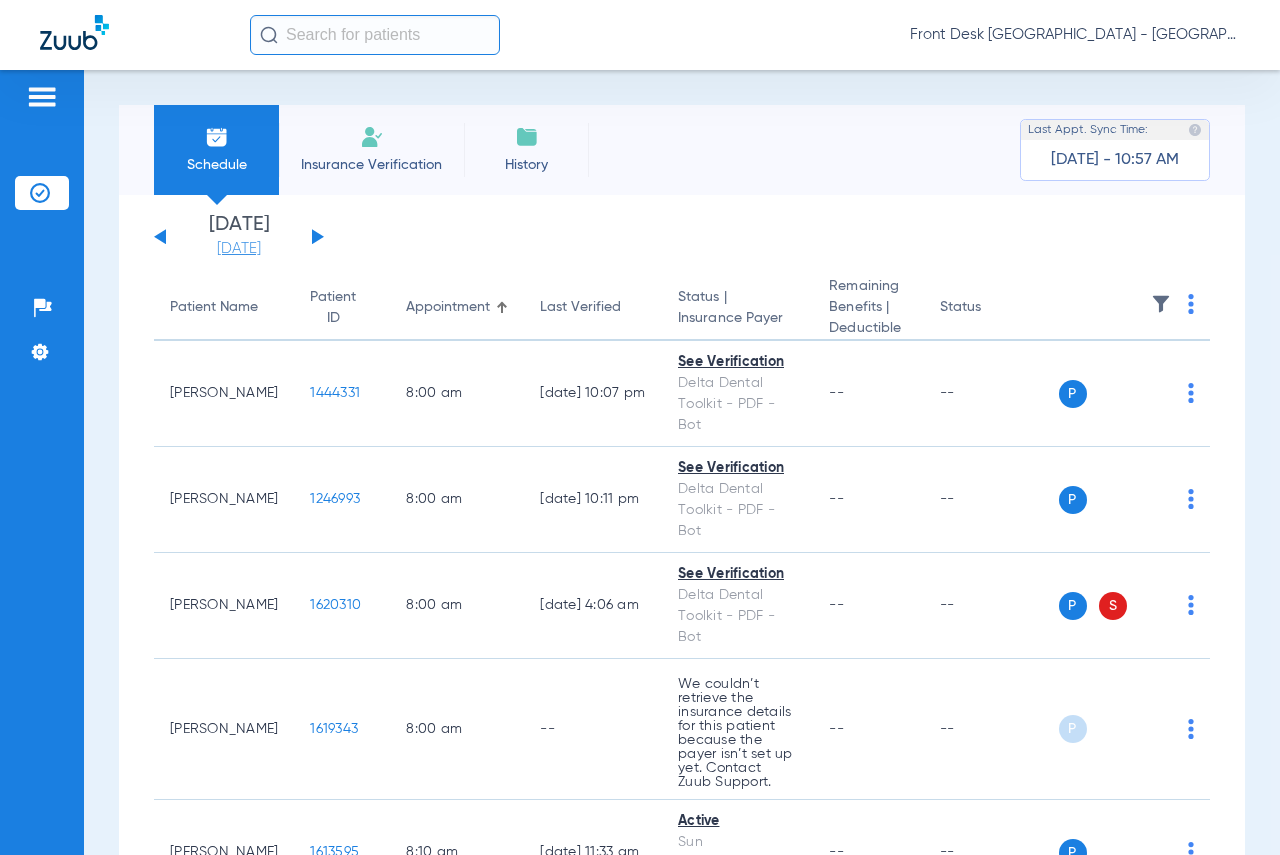 click on "[DATE]" 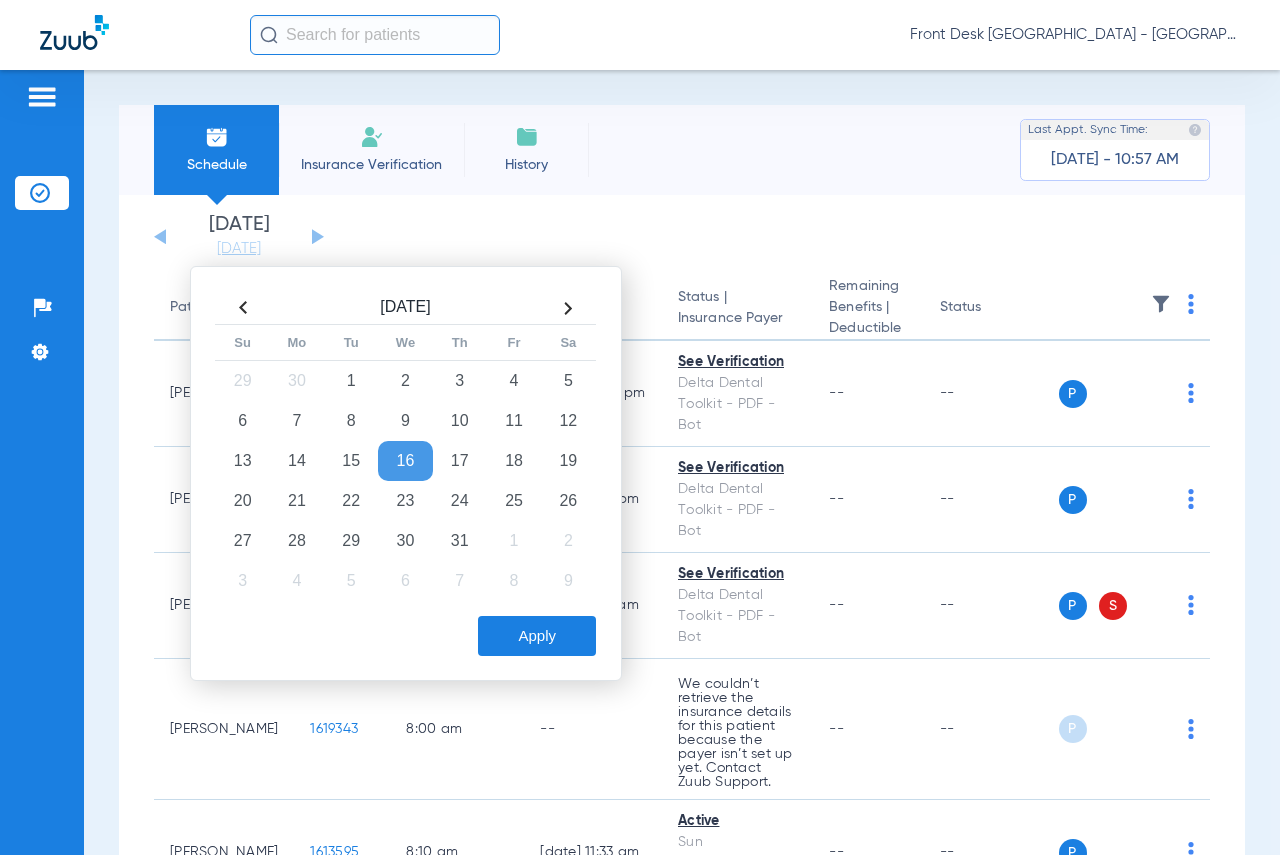 click 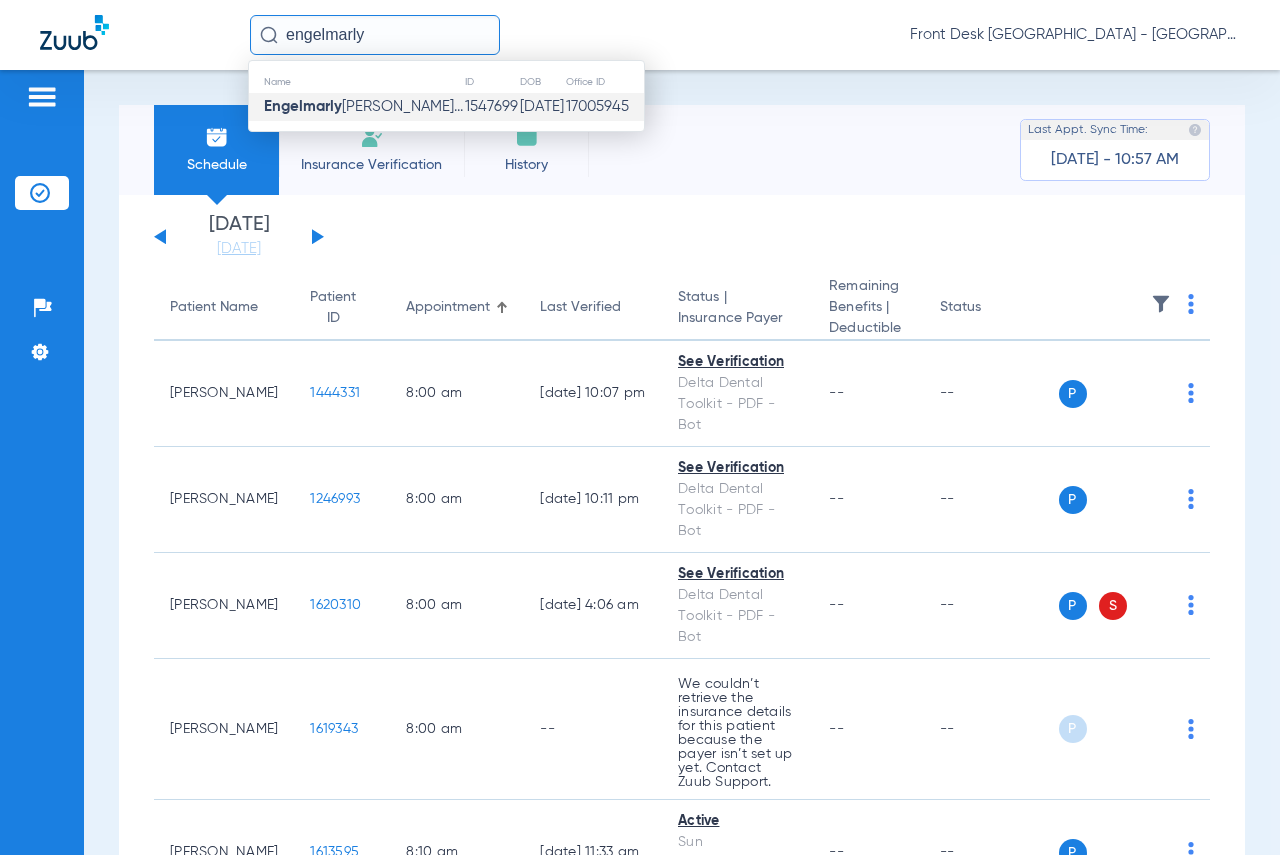 type on "engelmarly" 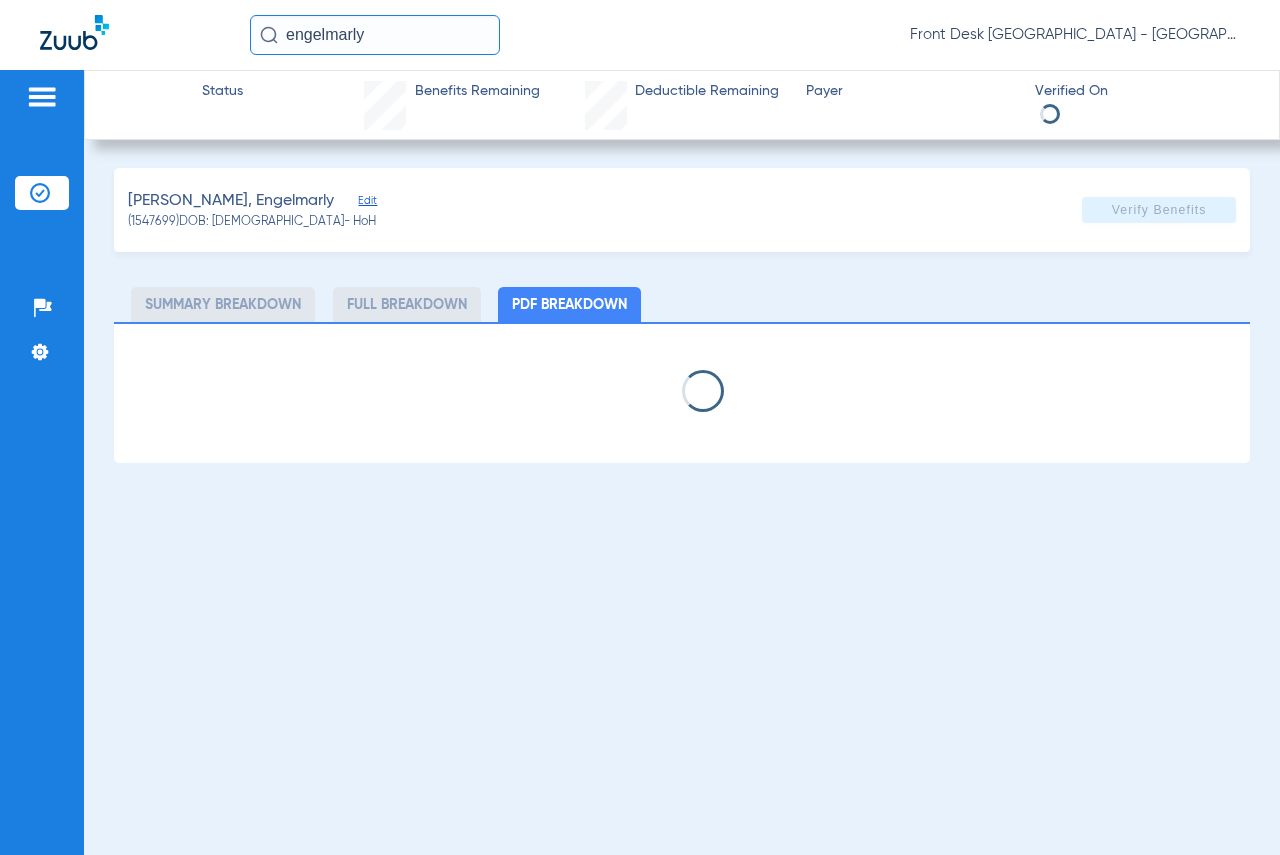 select on "page-width" 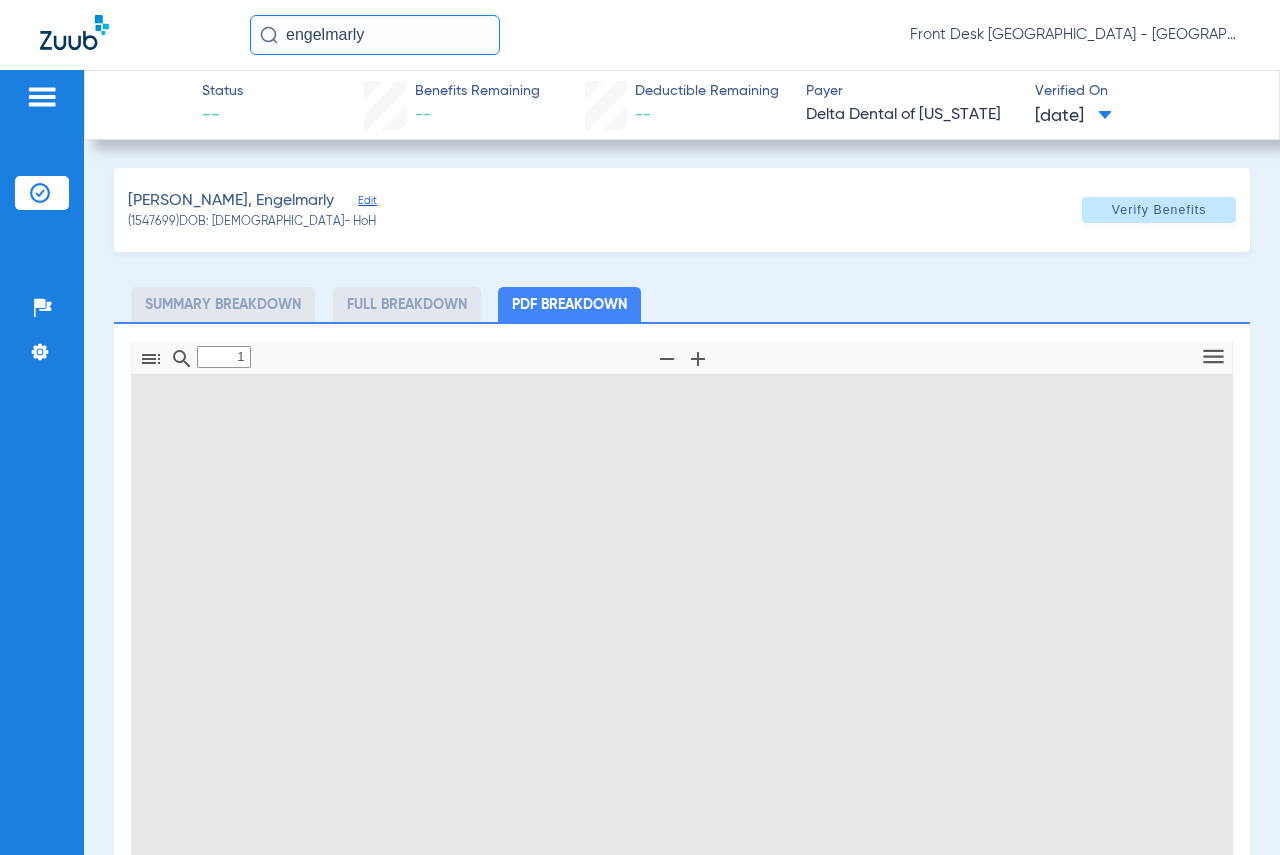scroll, scrollTop: 10, scrollLeft: 0, axis: vertical 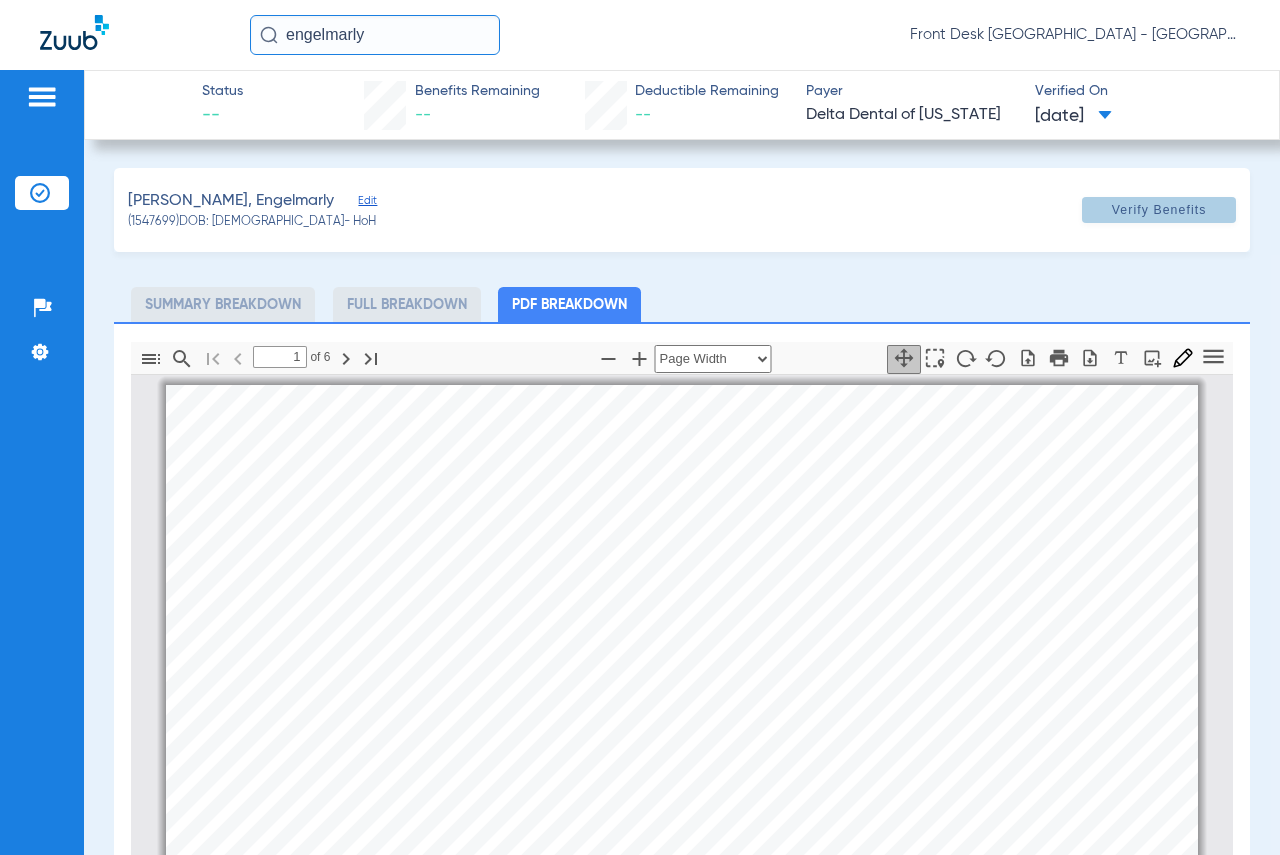 click on "Verify Benefits" 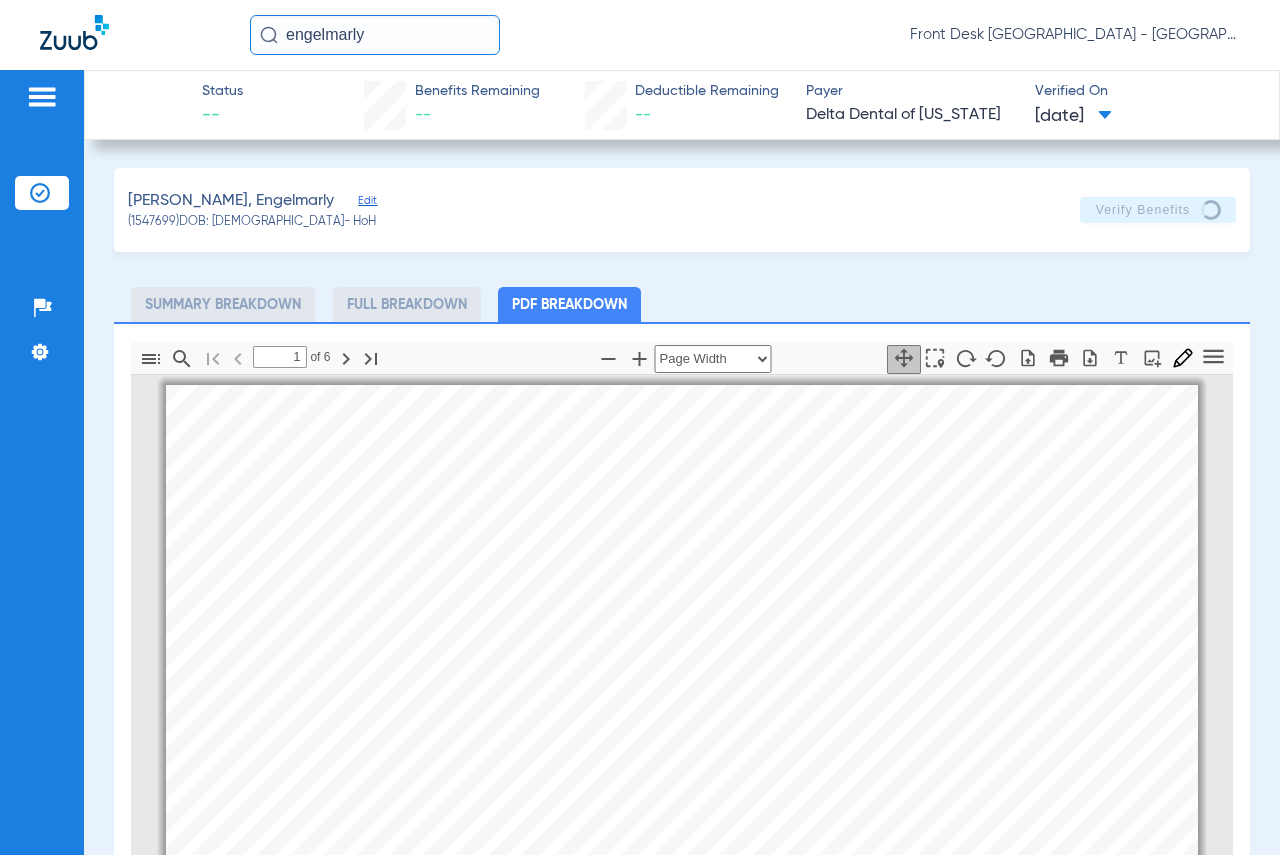scroll, scrollTop: 300, scrollLeft: 0, axis: vertical 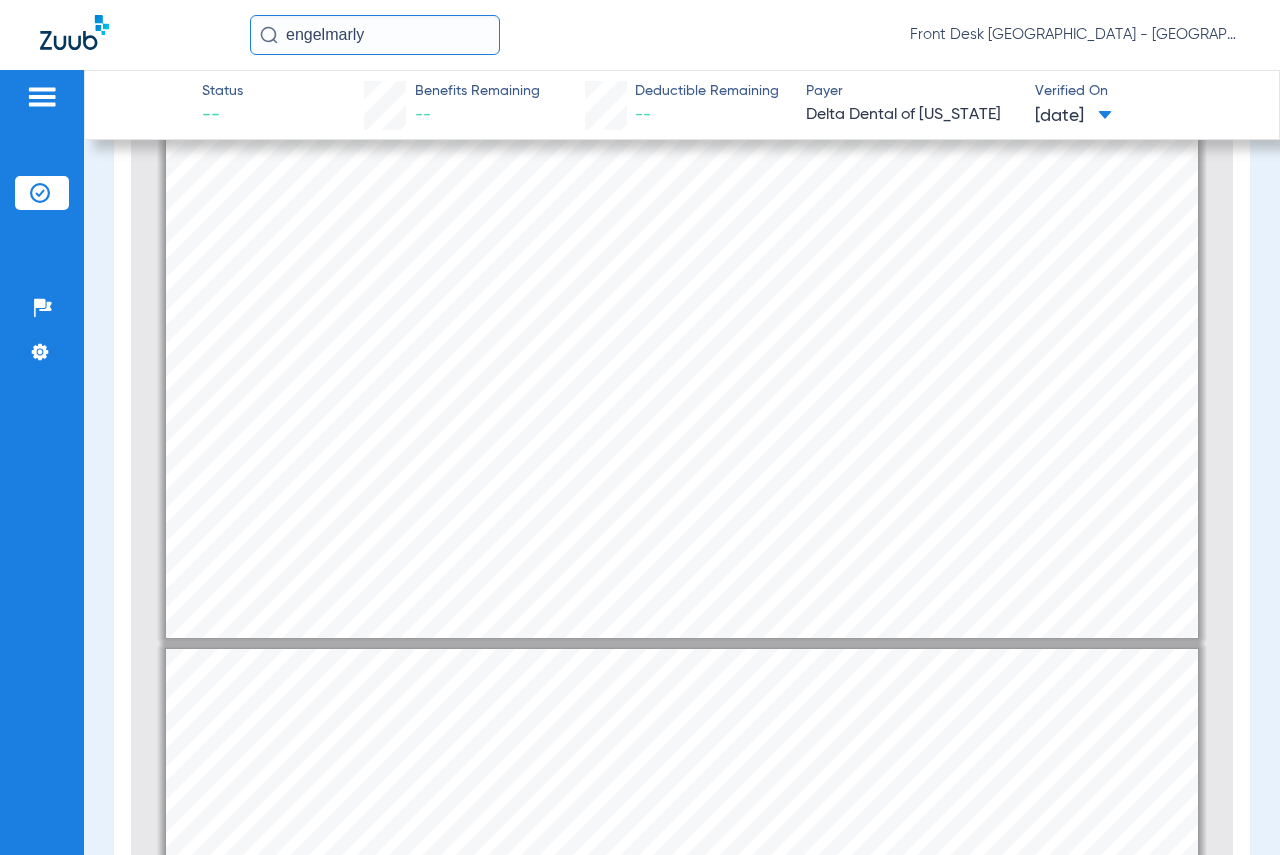 type on "3" 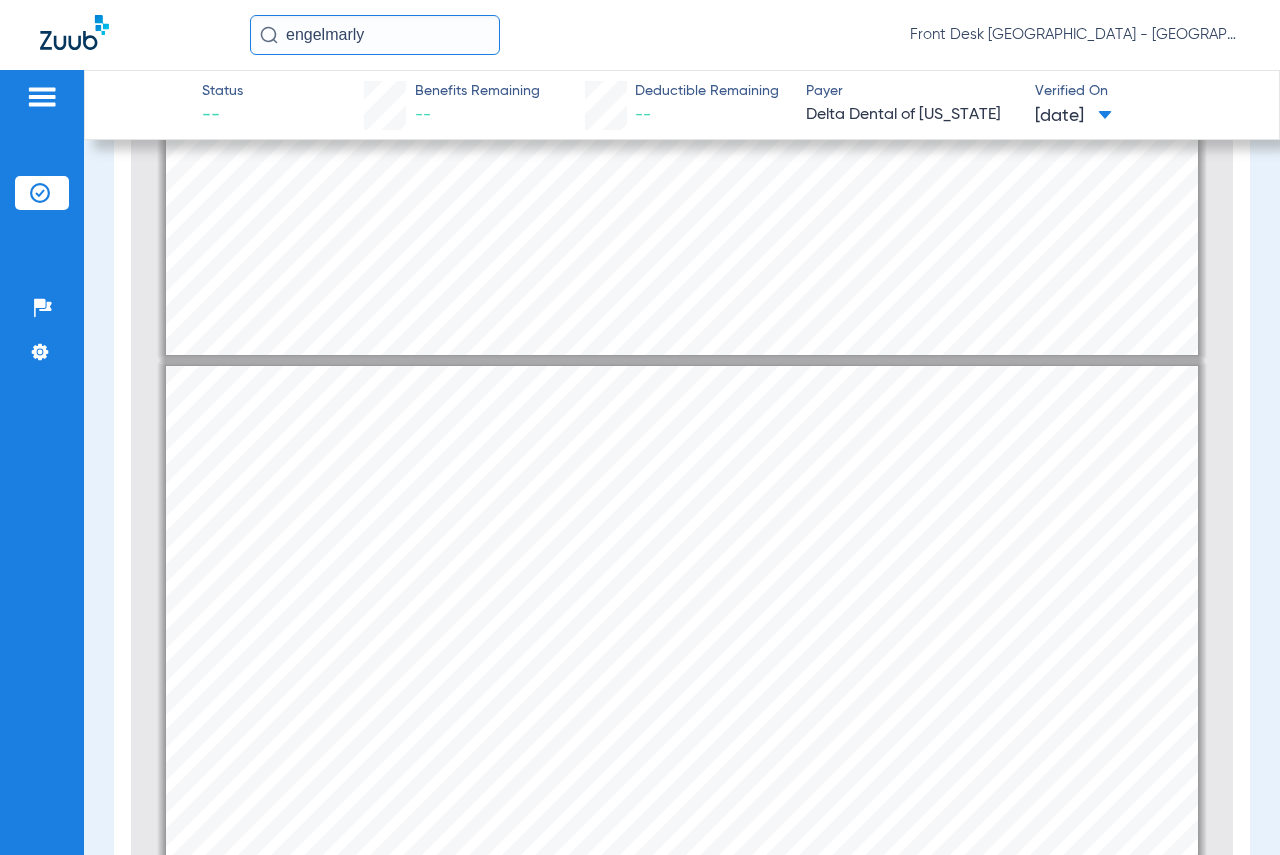 scroll, scrollTop: 2500, scrollLeft: 0, axis: vertical 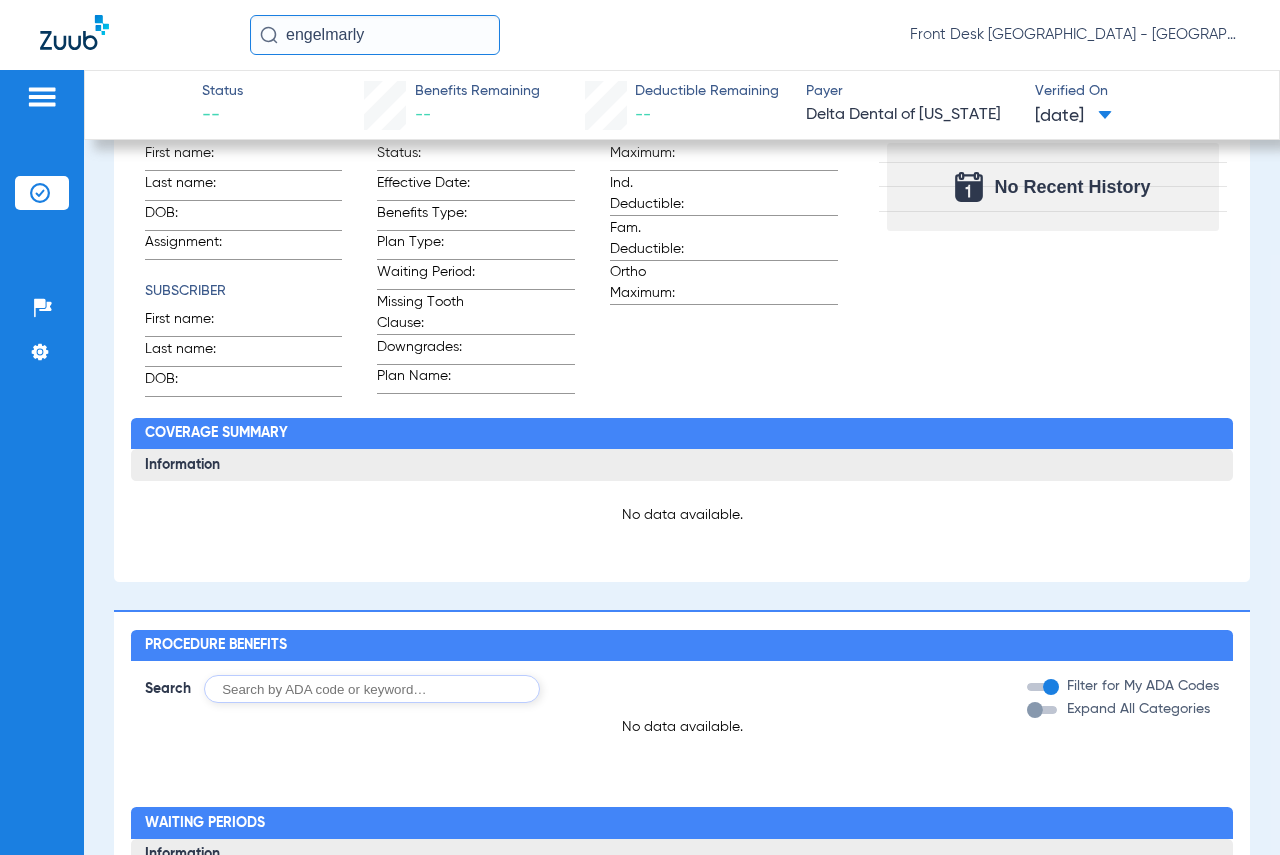 click on "No data available." 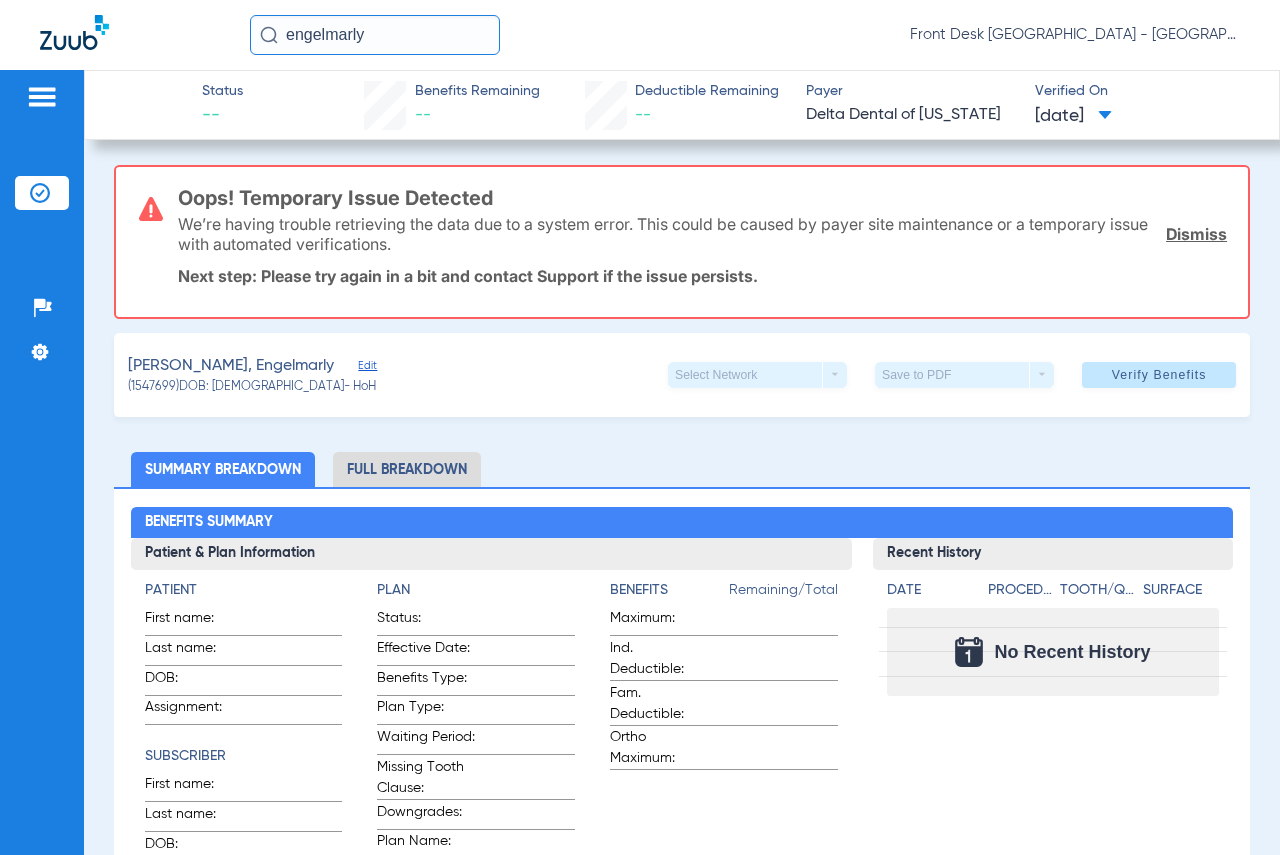 scroll, scrollTop: 0, scrollLeft: 0, axis: both 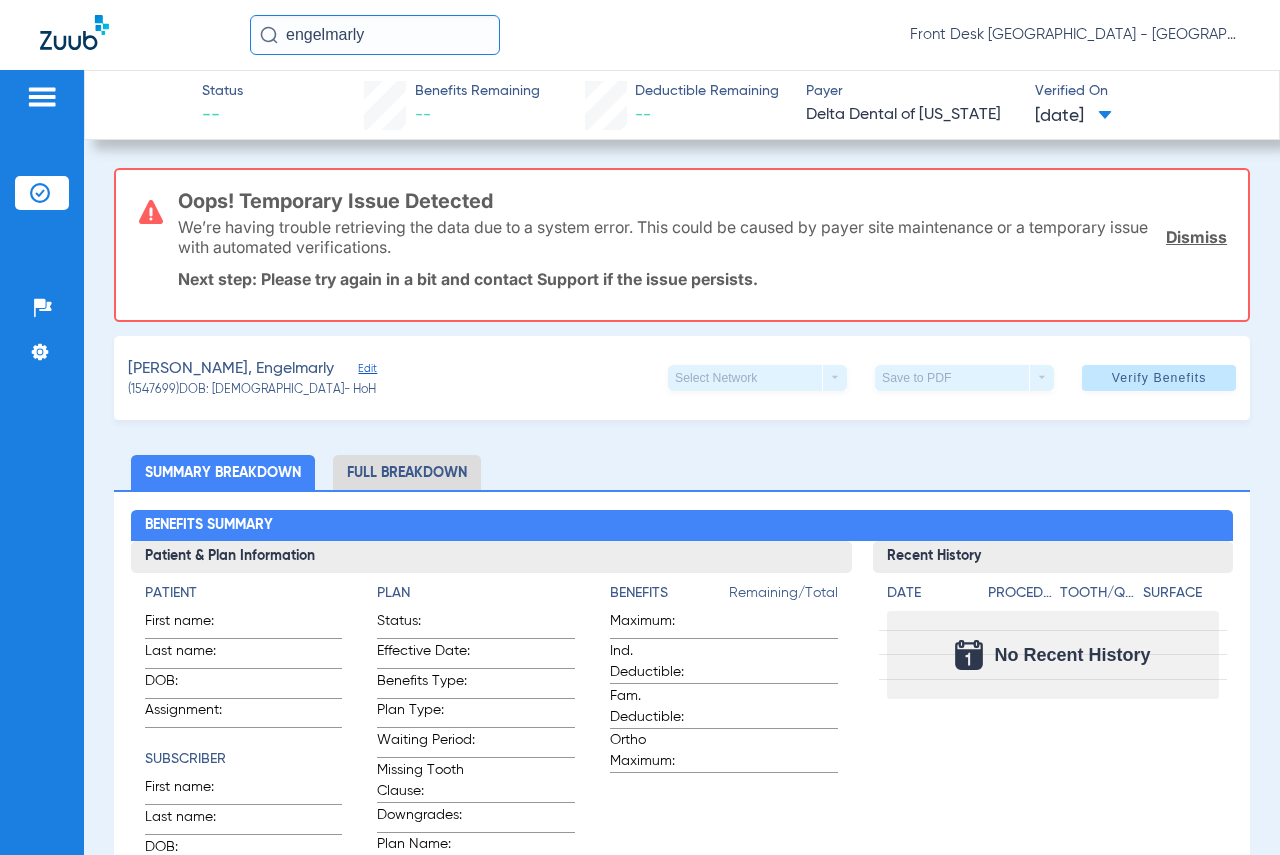 click 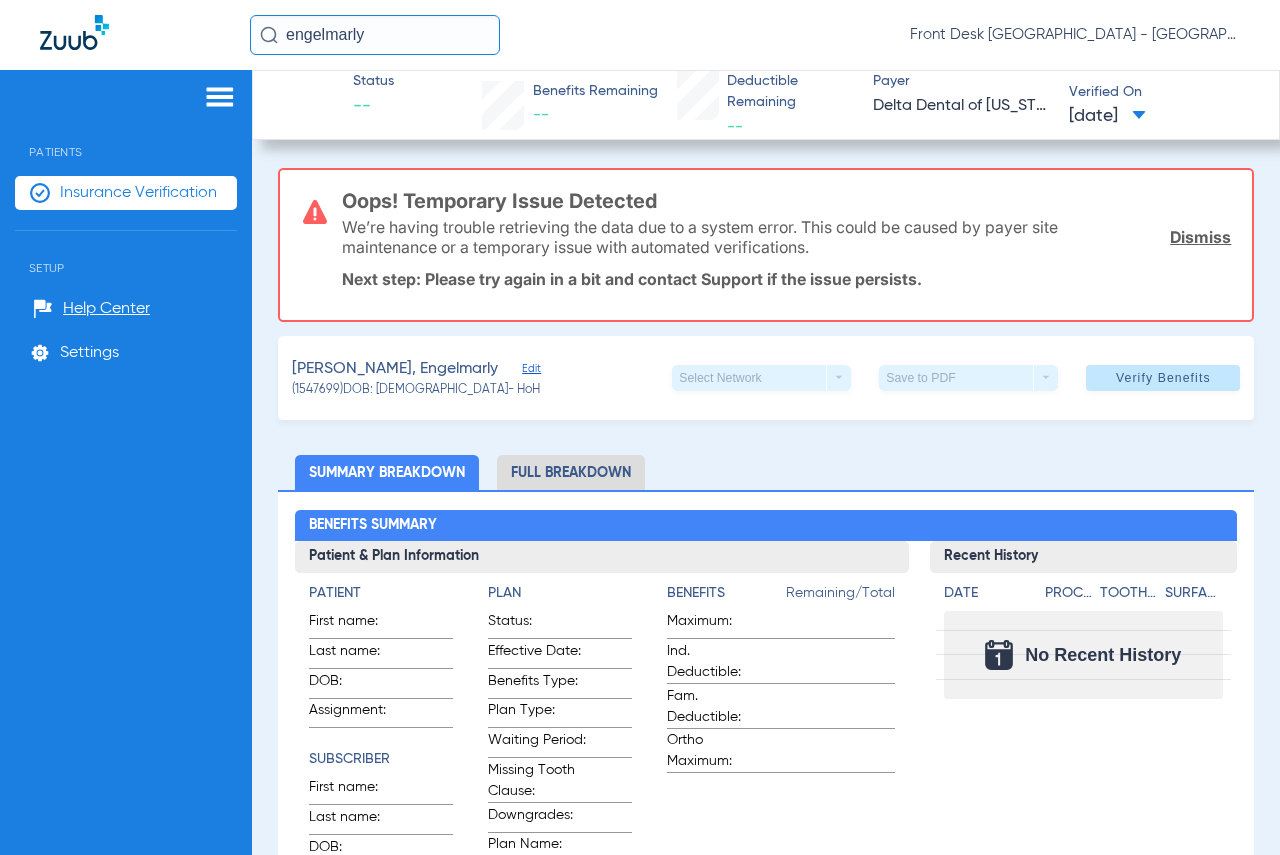 click 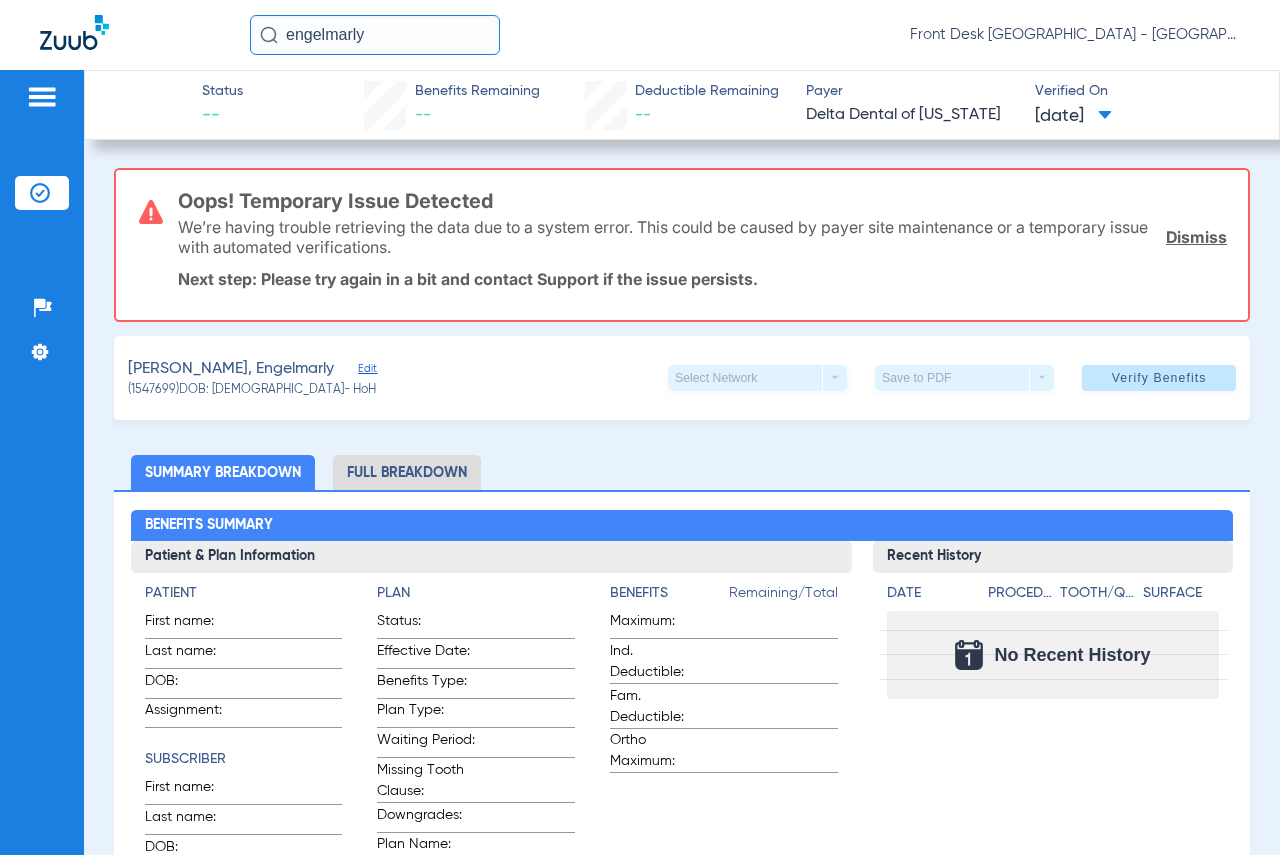 click 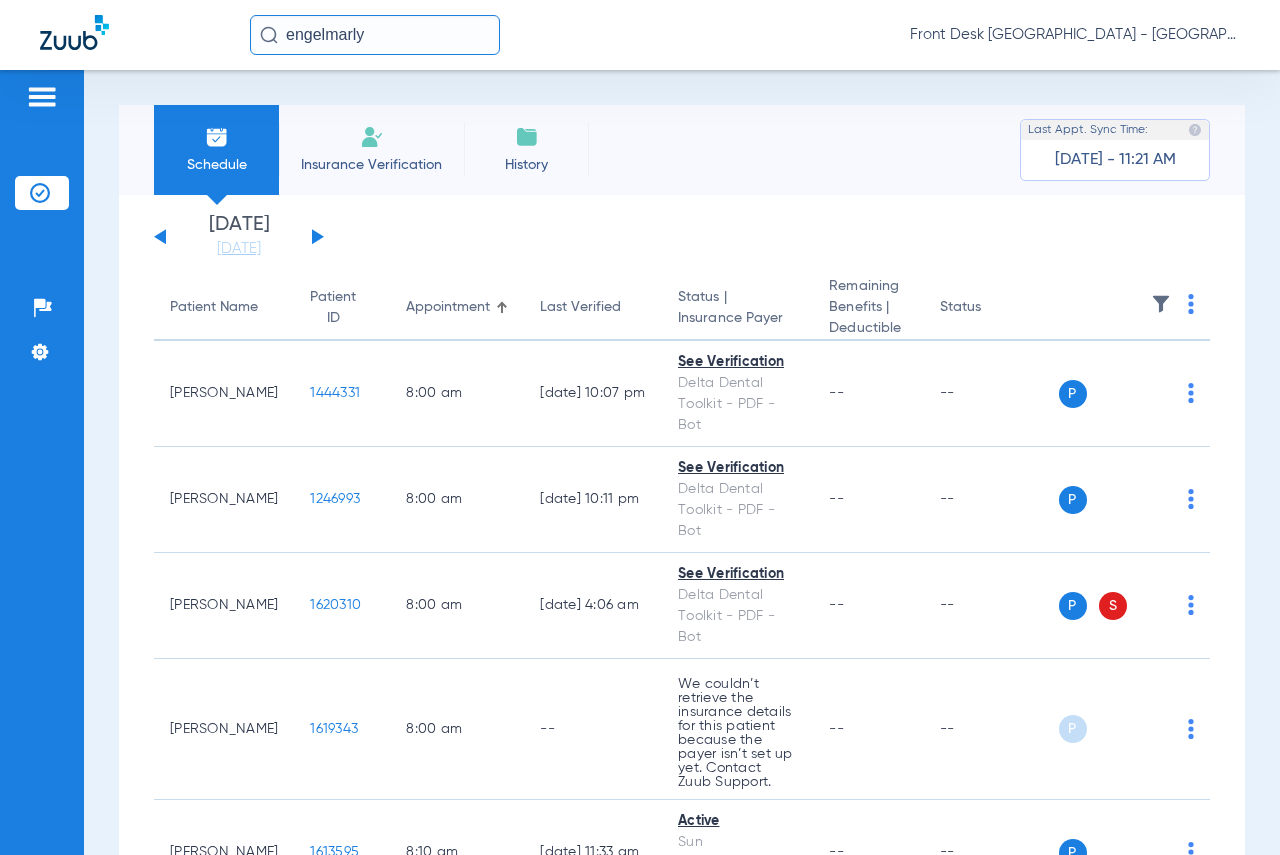 click on "[DATE]   [DATE]   [DATE]   [DATE]   [DATE]   [DATE]   [DATE]   [DATE]   [DATE]   [DATE]   [DATE]   [DATE]   [DATE]   [DATE]   [DATE]   [DATE]   [DATE]   [DATE]   [DATE]   [DATE]   [DATE]   [DATE]   [DATE]   [DATE]   [DATE]   [DATE]   [DATE]   [DATE]   [DATE]   [DATE]   [DATE]   [DATE]   [DATE]   [DATE]   [DATE]   [DATE]   [DATE]   [DATE]   [DATE]   [DATE]   [DATE]   [DATE]   [DATE]   [DATE]   [DATE]" 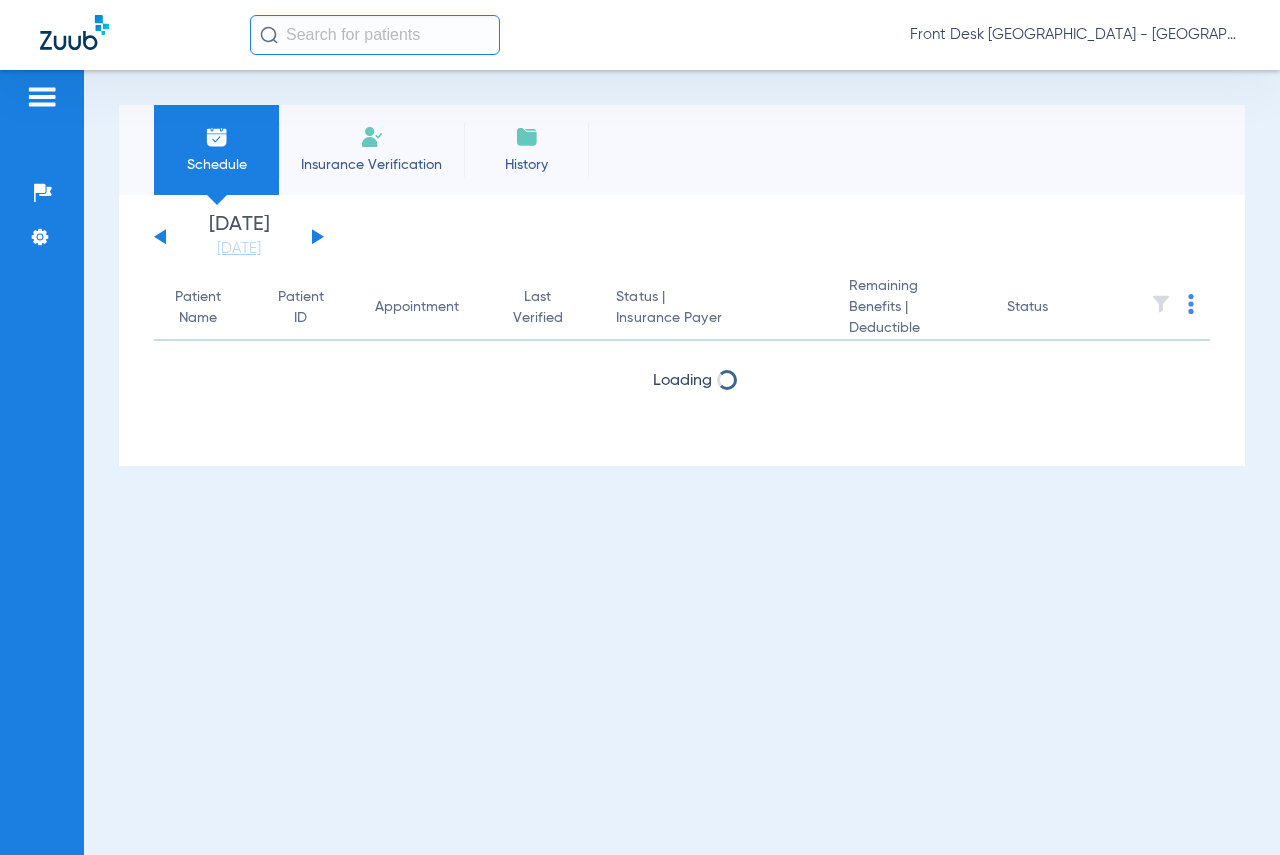 scroll, scrollTop: 0, scrollLeft: 0, axis: both 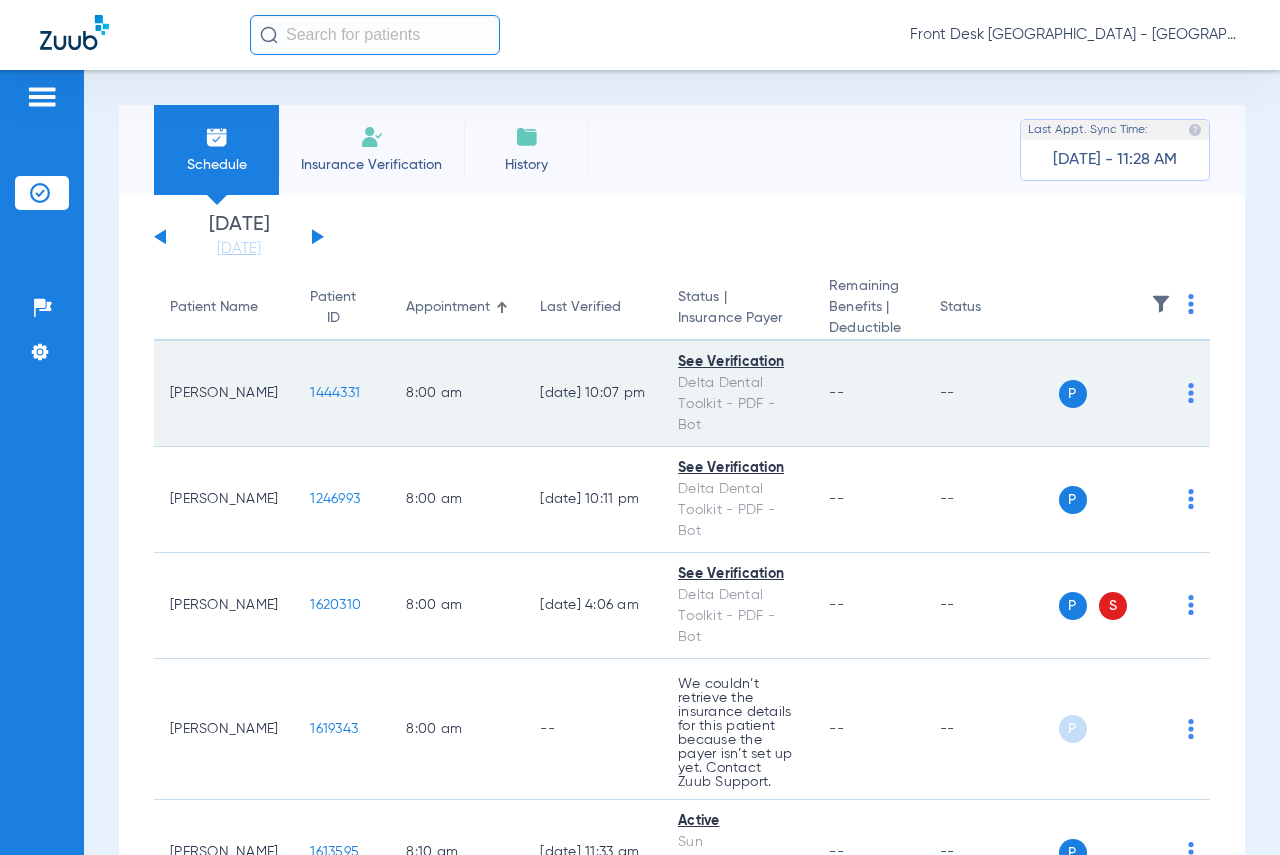 click on "1444331" 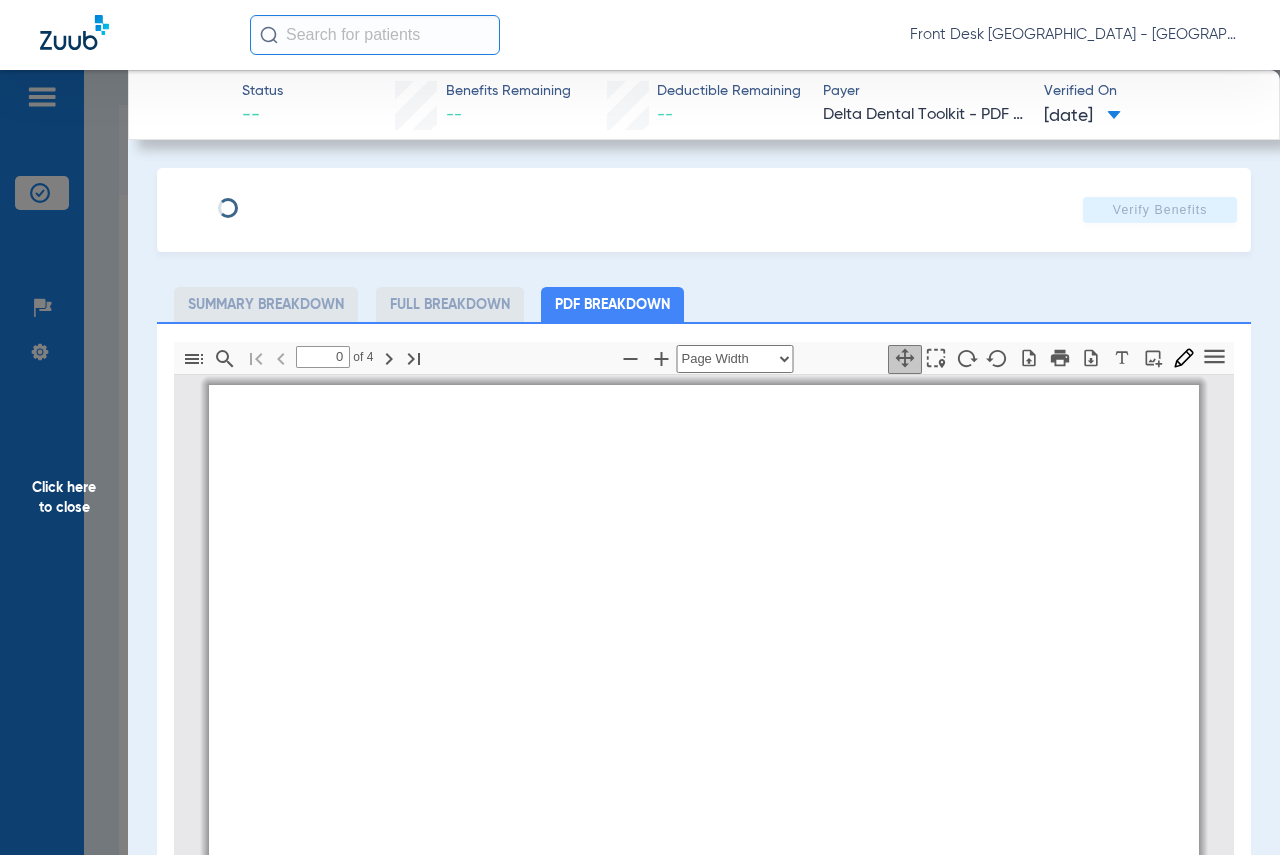 type on "1" 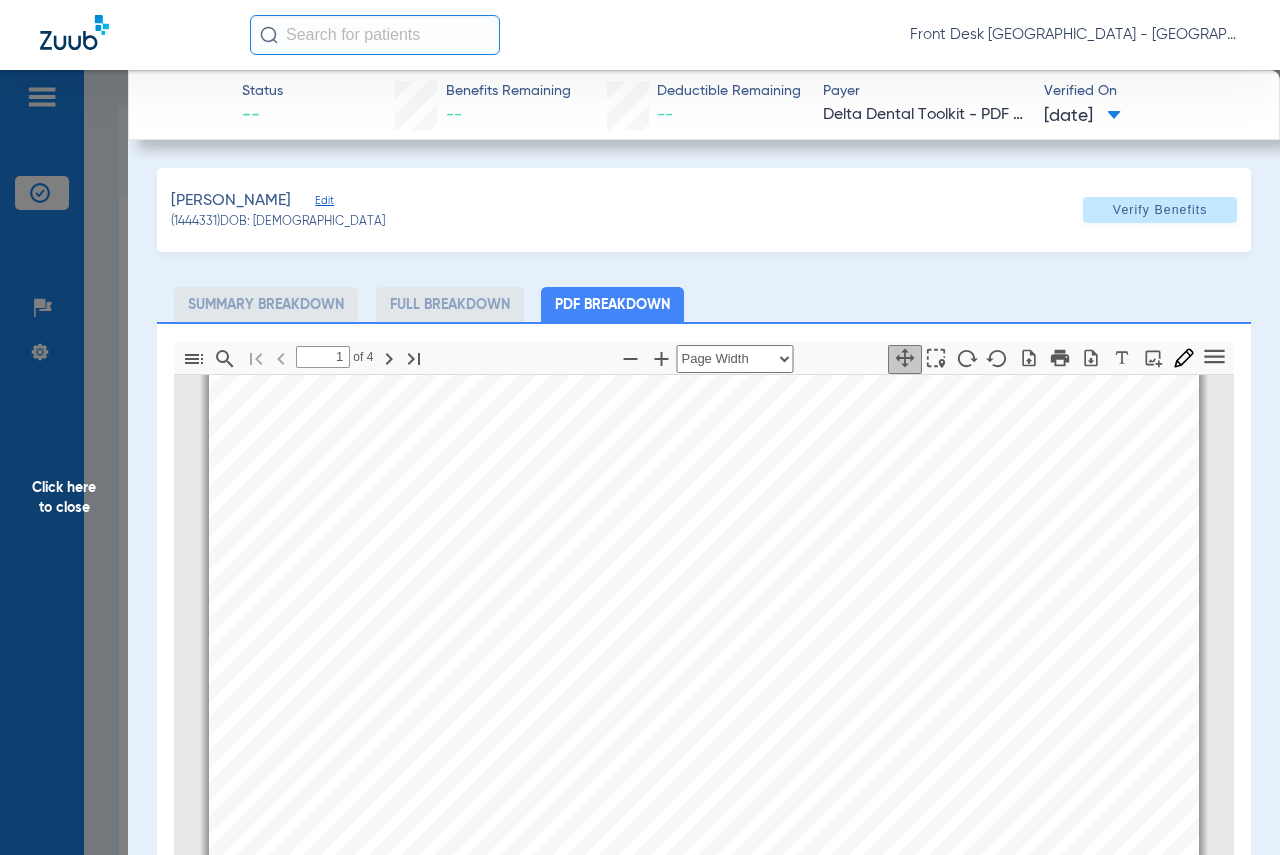 scroll, scrollTop: 310, scrollLeft: 0, axis: vertical 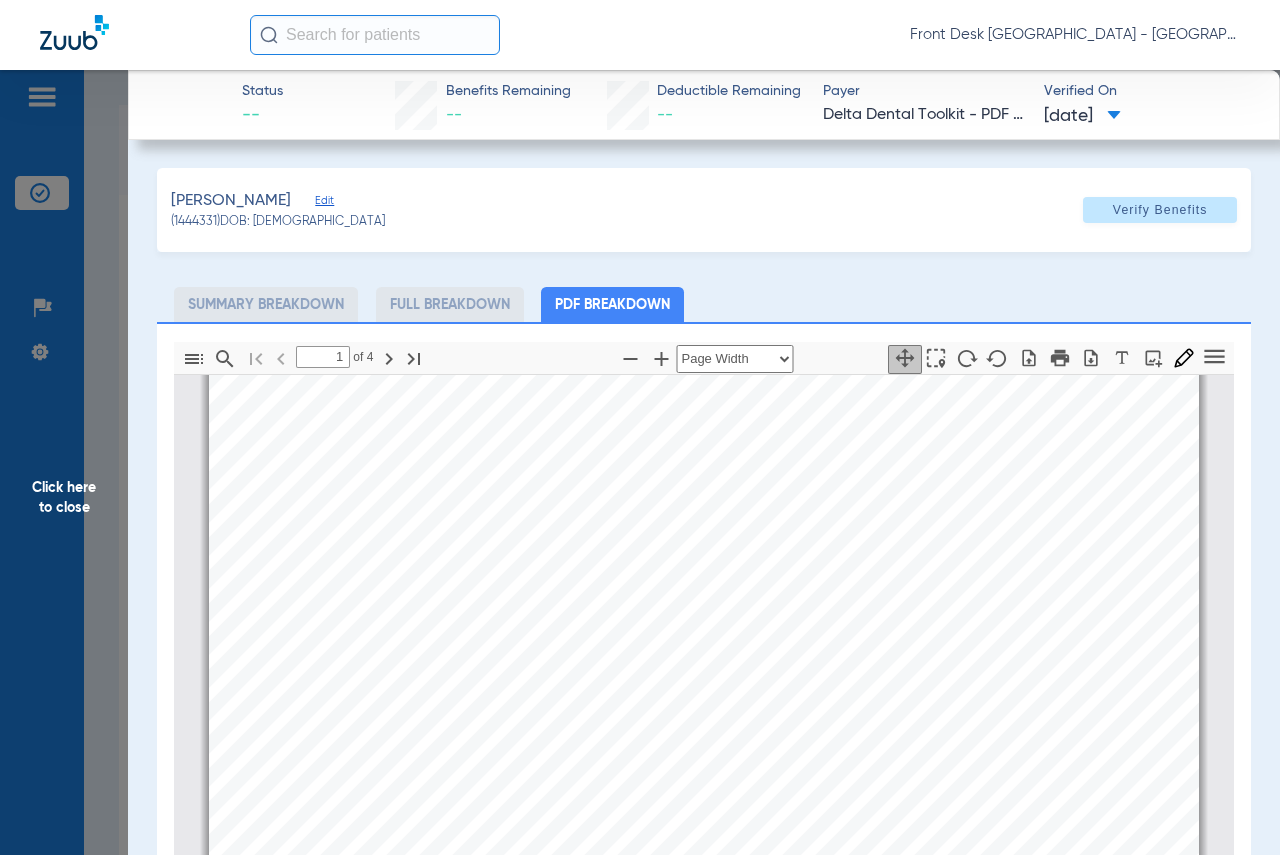 click on "Click here to close" 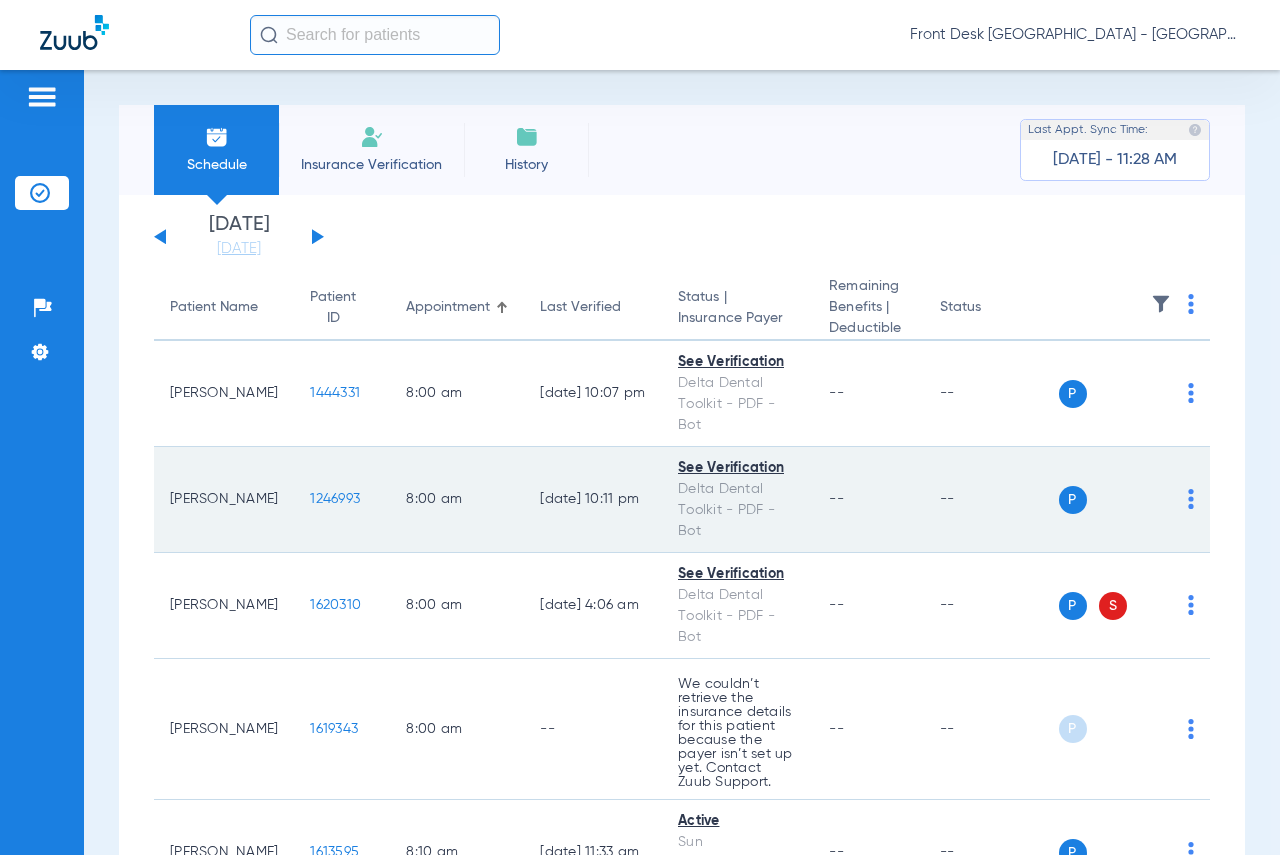click on "1246993" 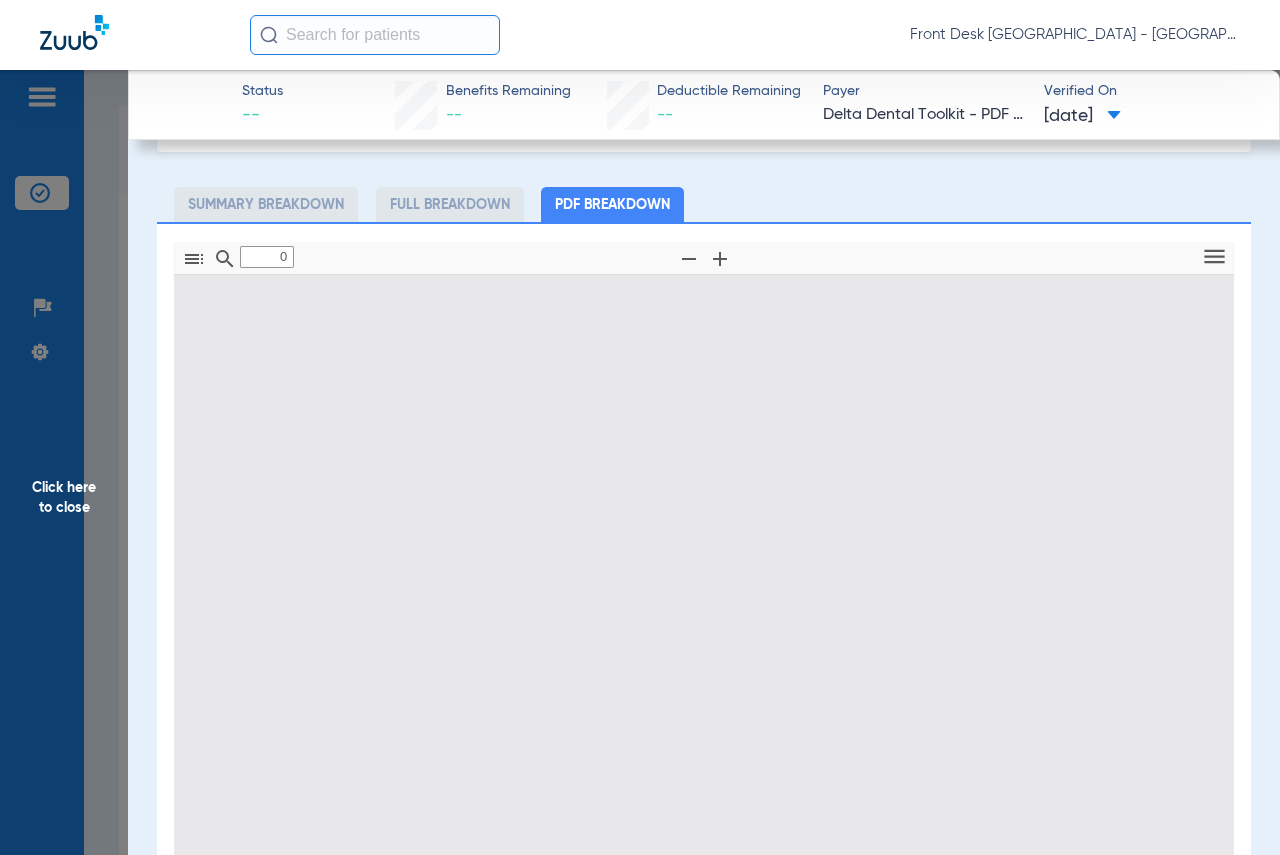 scroll, scrollTop: 91, scrollLeft: 0, axis: vertical 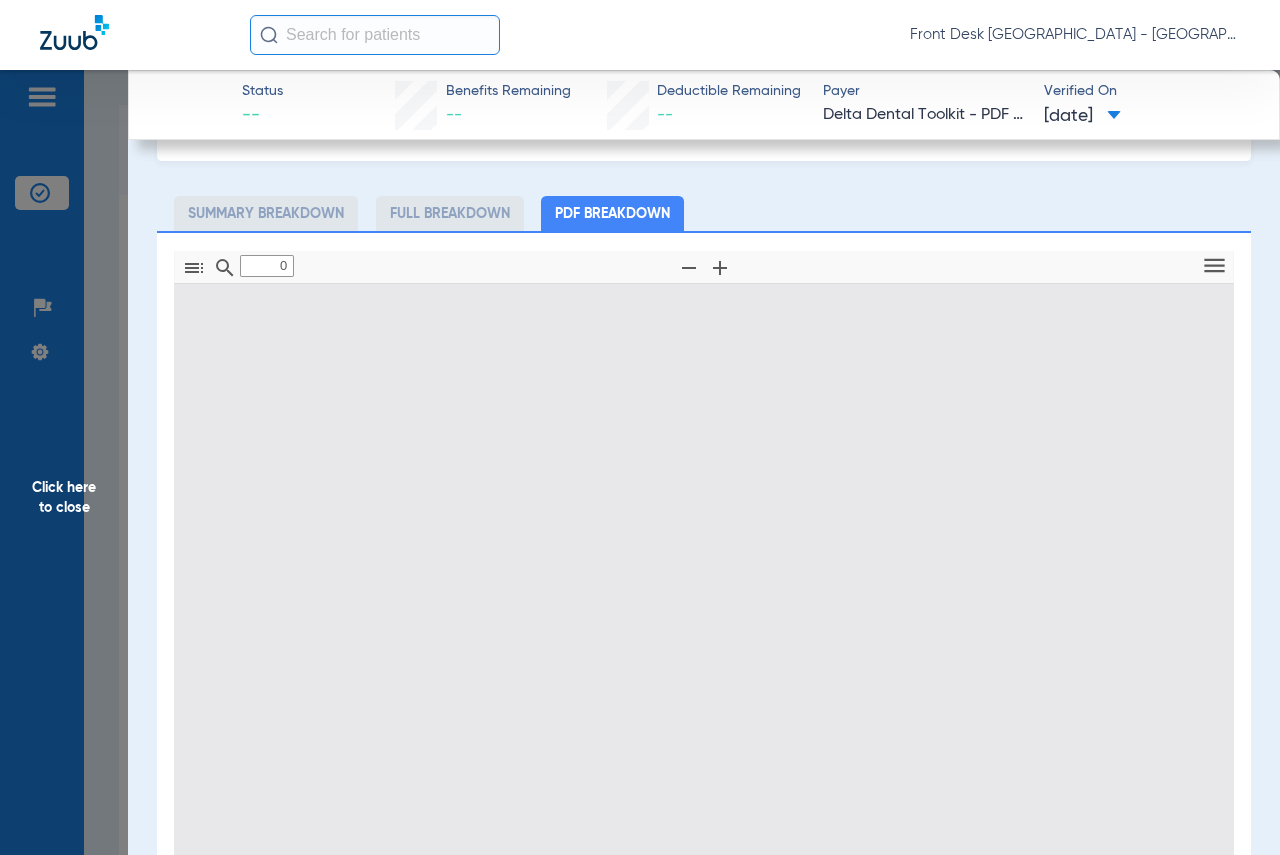 type on "1" 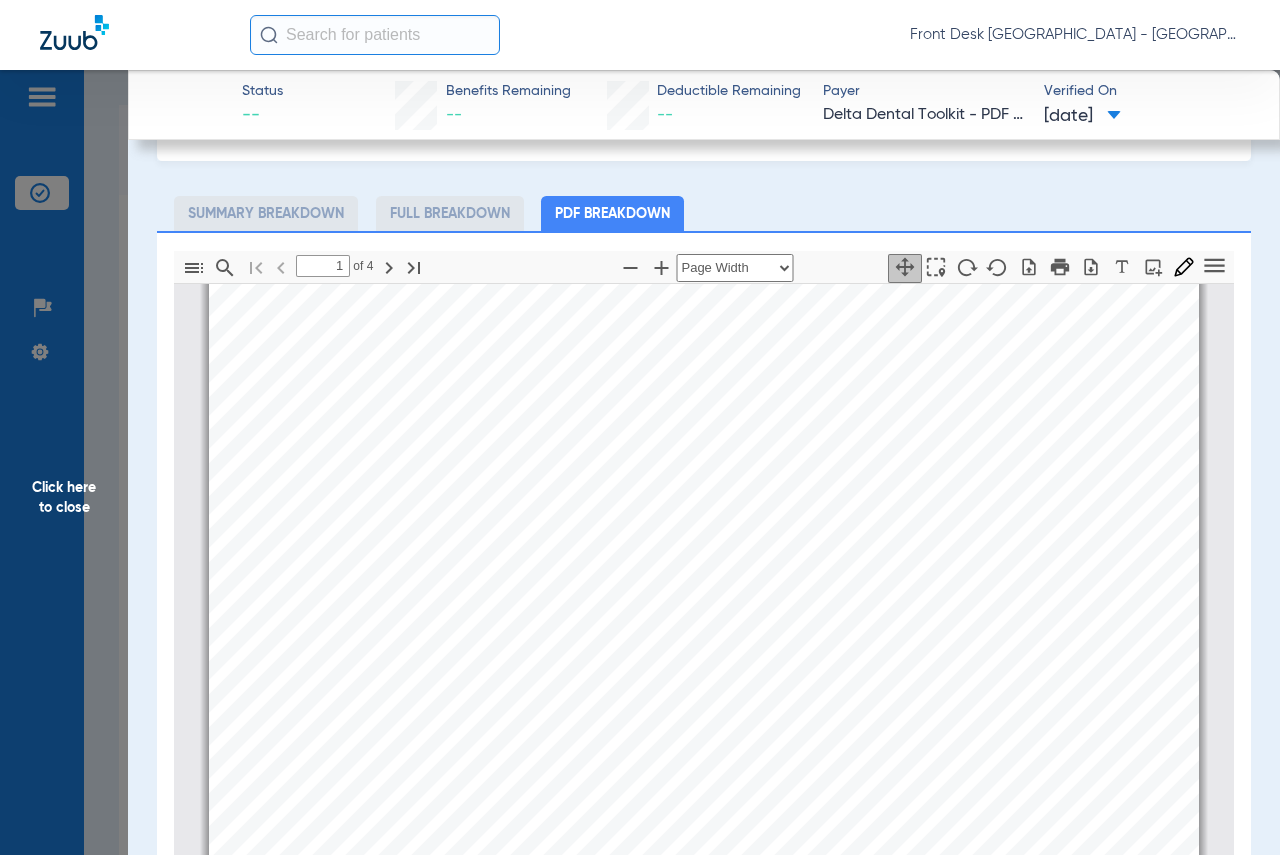 scroll, scrollTop: 410, scrollLeft: 0, axis: vertical 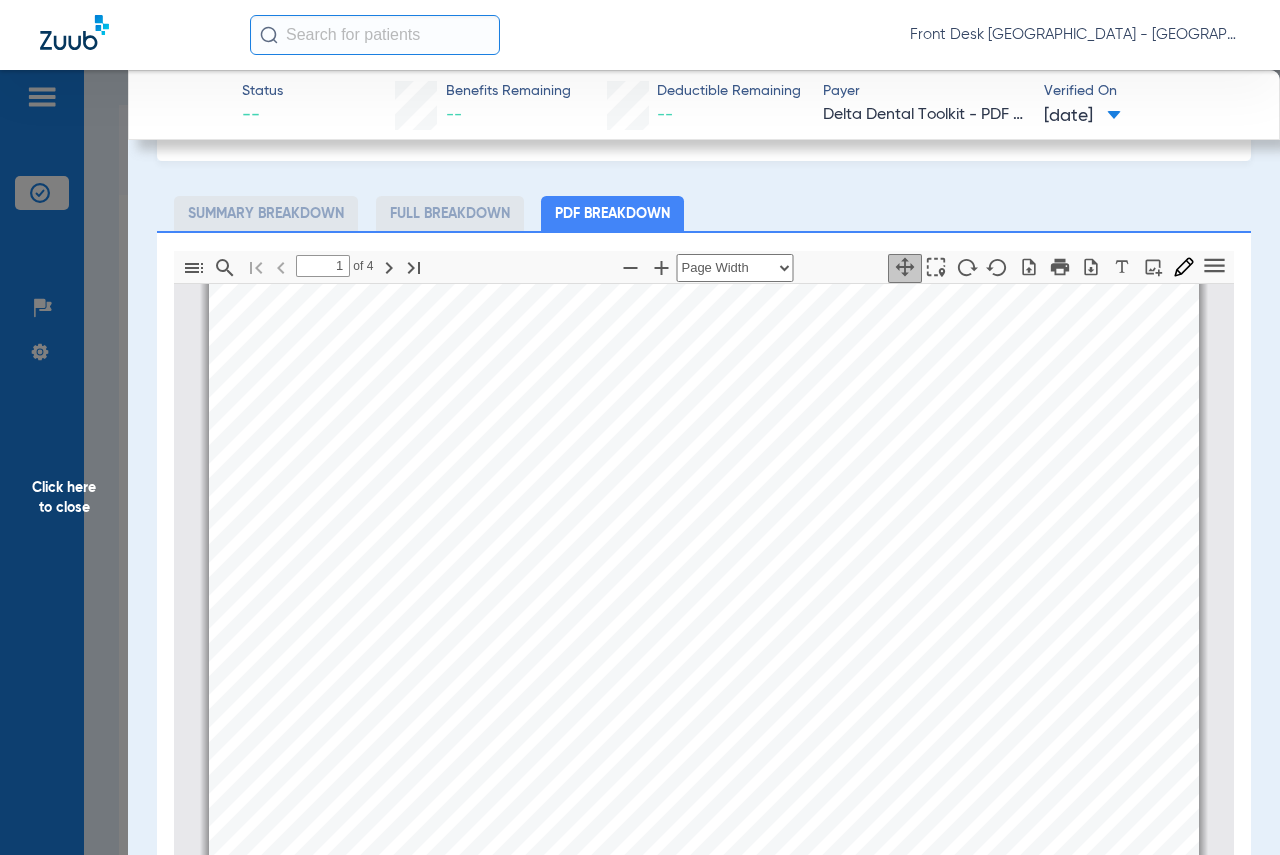click on "Click here to close" 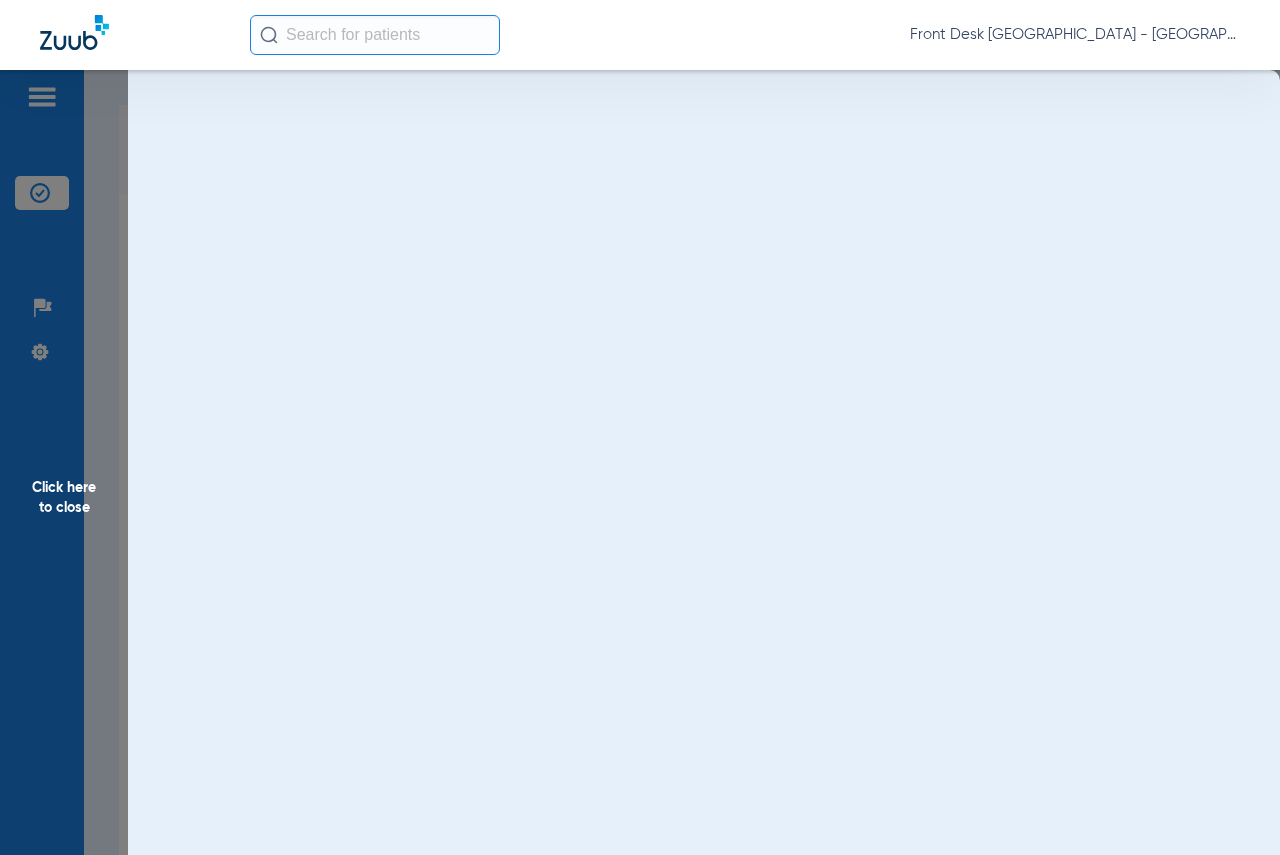scroll, scrollTop: 0, scrollLeft: 0, axis: both 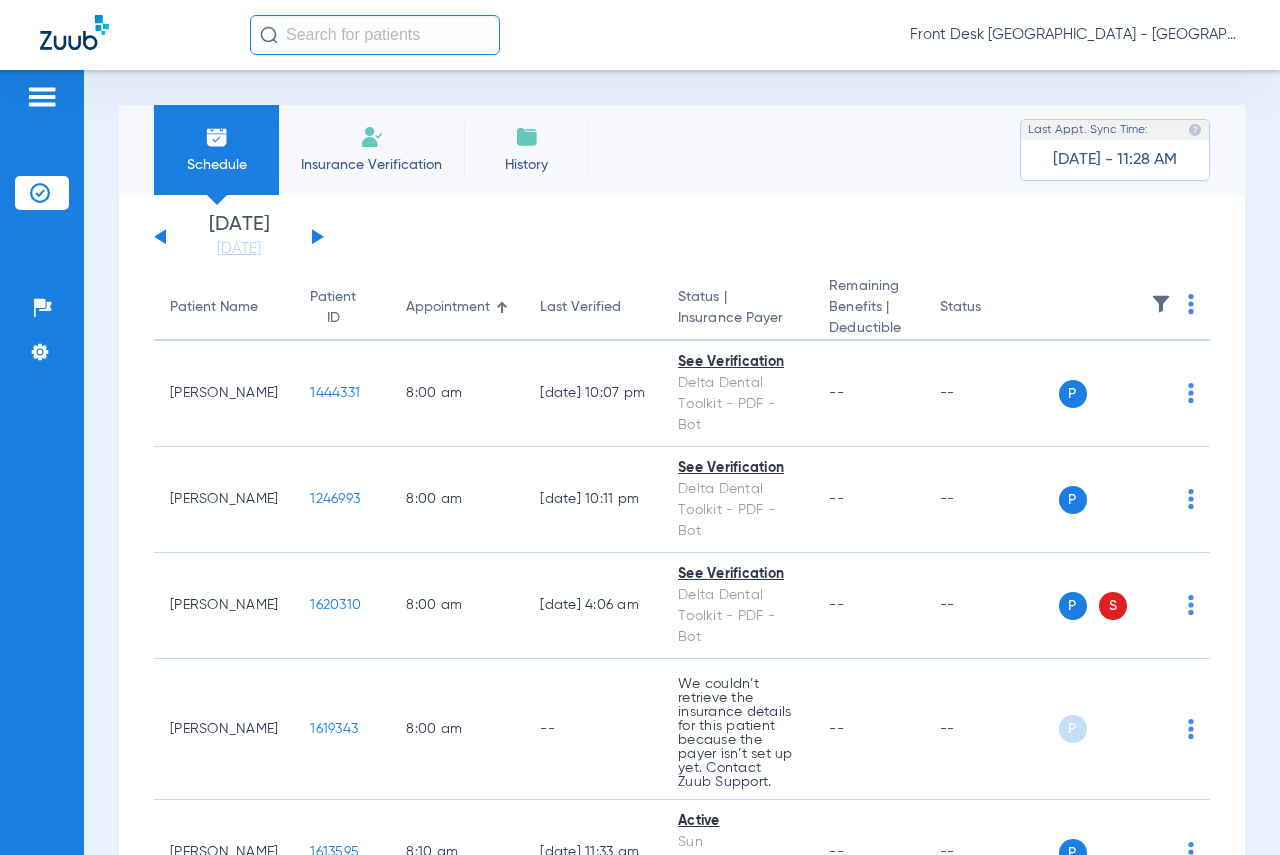 click 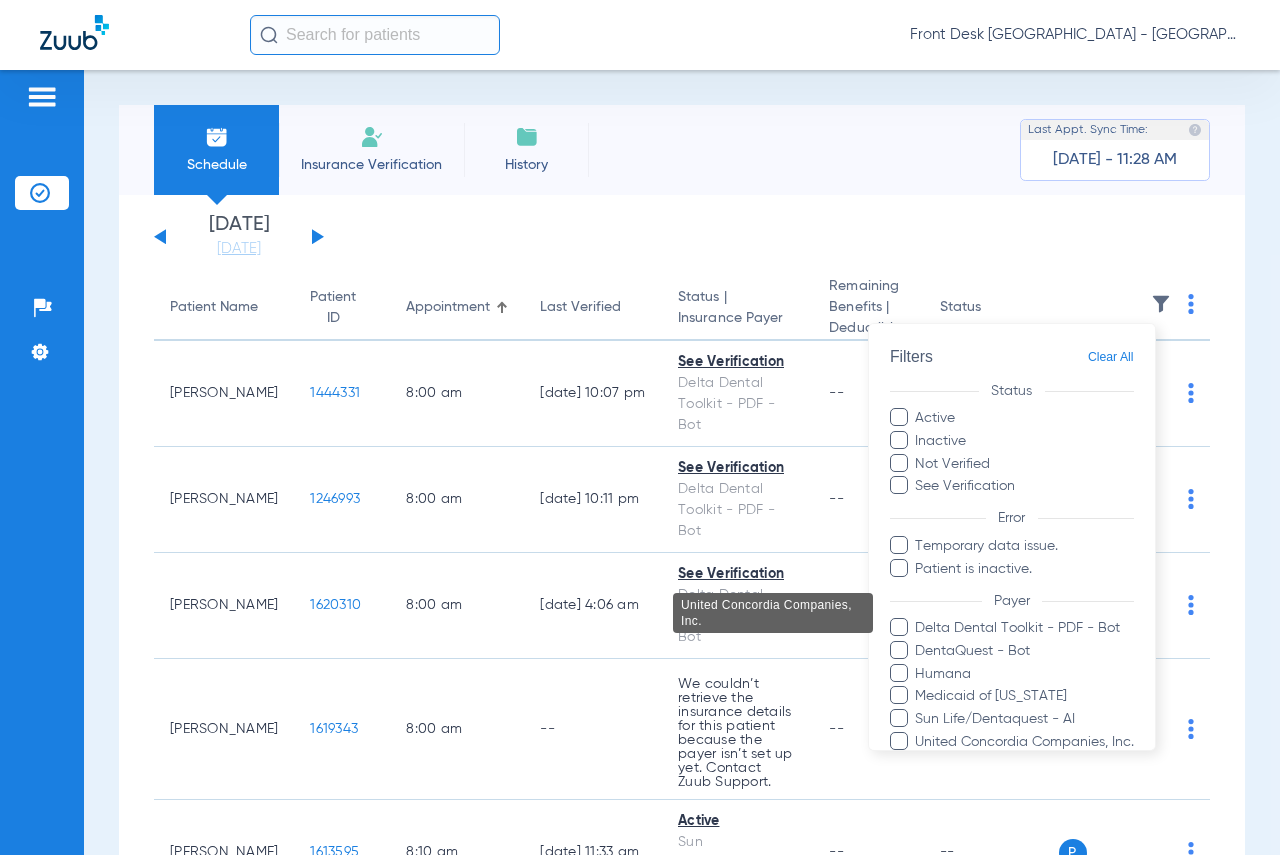 scroll, scrollTop: 234, scrollLeft: 0, axis: vertical 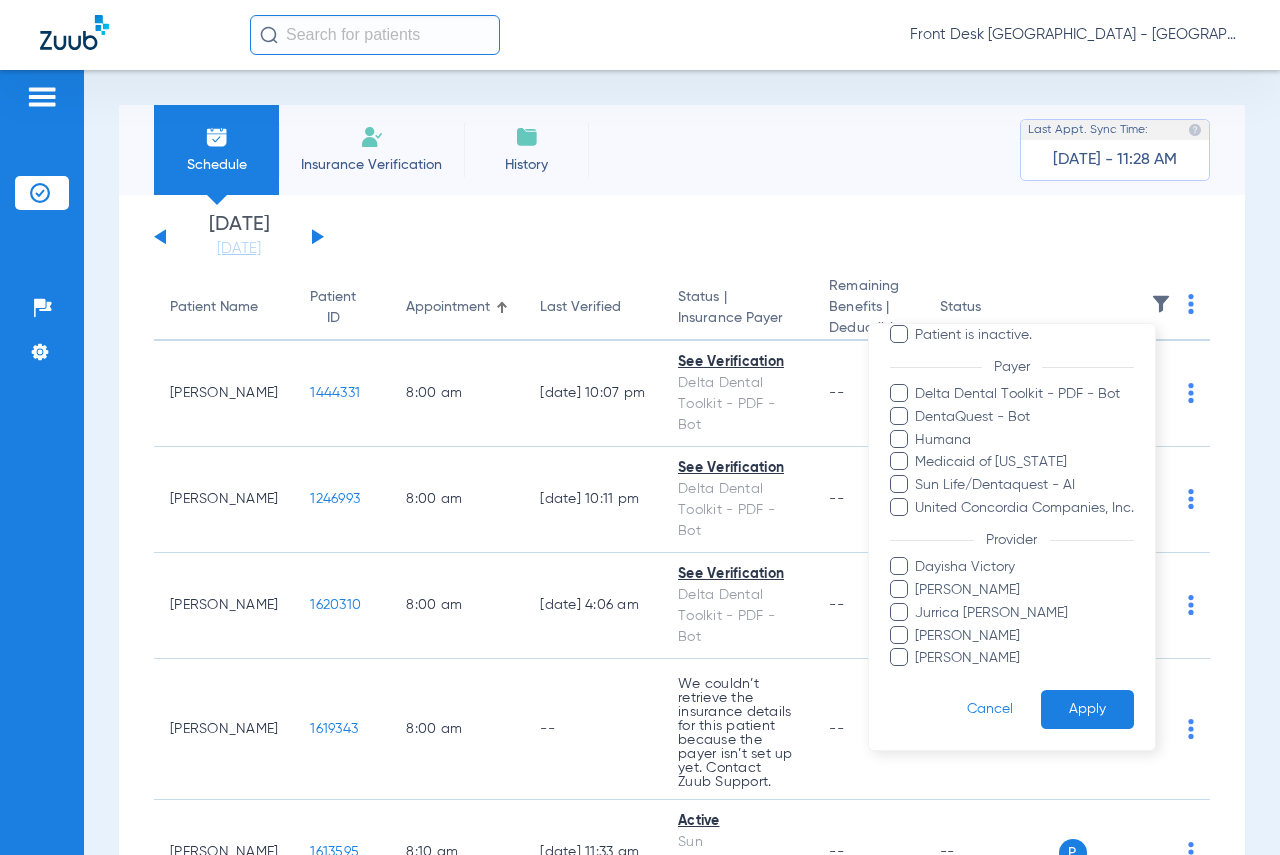 click at bounding box center (640, 427) 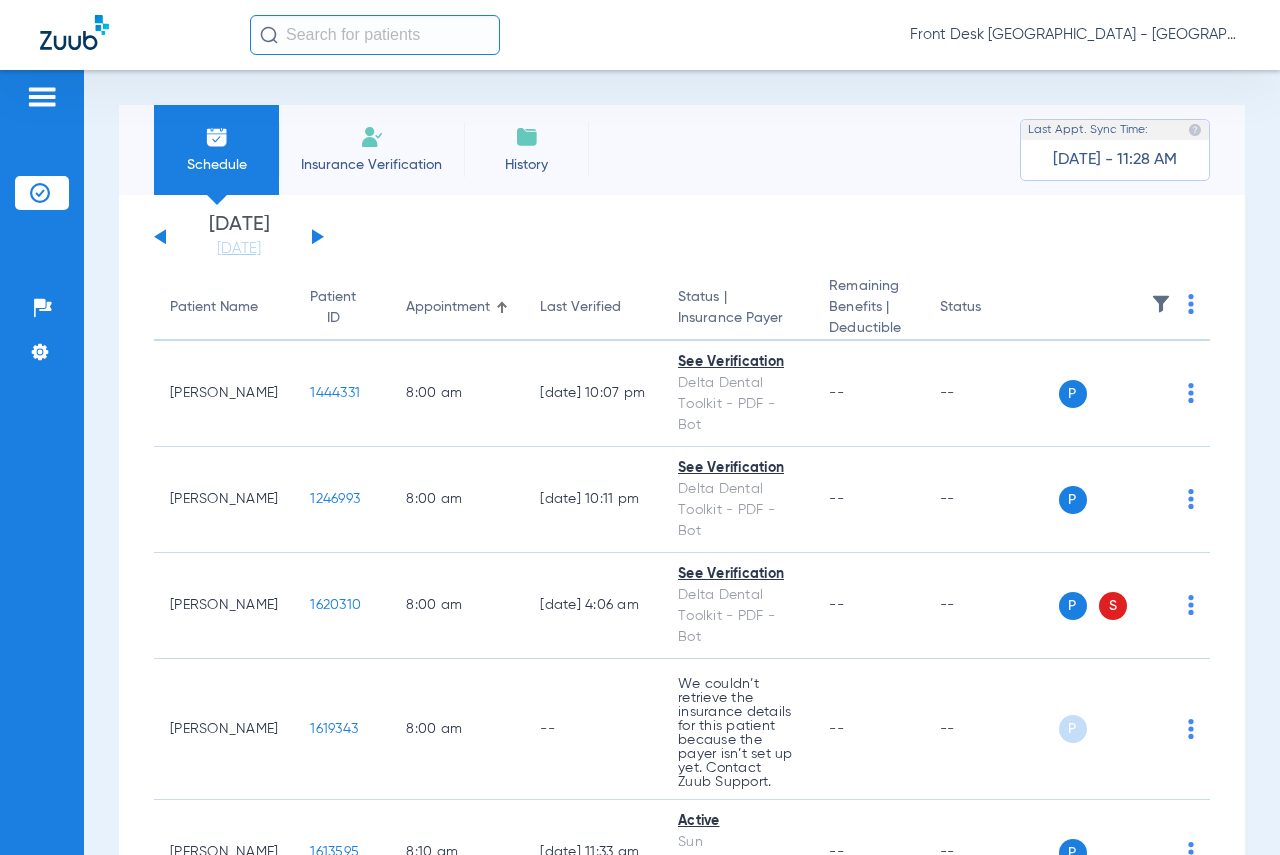 click on "[DATE]   [DATE]   [DATE]   [DATE]   [DATE]   [DATE]   [DATE]   [DATE]   [DATE]   [DATE]   [DATE]   [DATE]   [DATE]   [DATE]   [DATE]   [DATE]   [DATE]   [DATE]   [DATE]   [DATE]   [DATE]   [DATE]   [DATE]   [DATE]   [DATE]   [DATE]   [DATE]   [DATE]   [DATE]   [DATE]   [DATE]   [DATE]   [DATE]   [DATE]   [DATE]   [DATE]   [DATE]   [DATE]   [DATE]   [DATE]   [DATE]   [DATE]   [DATE]   [DATE]   [DATE]" 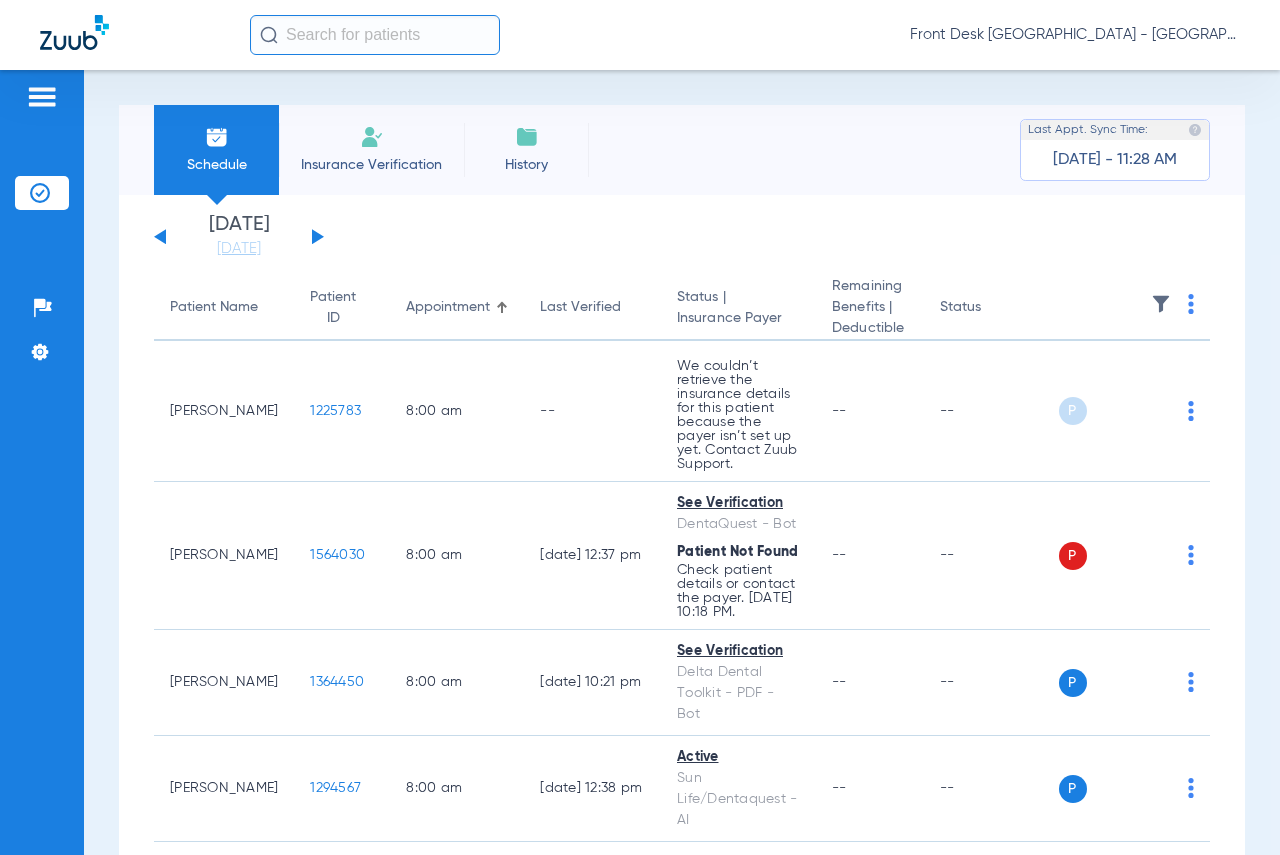 click 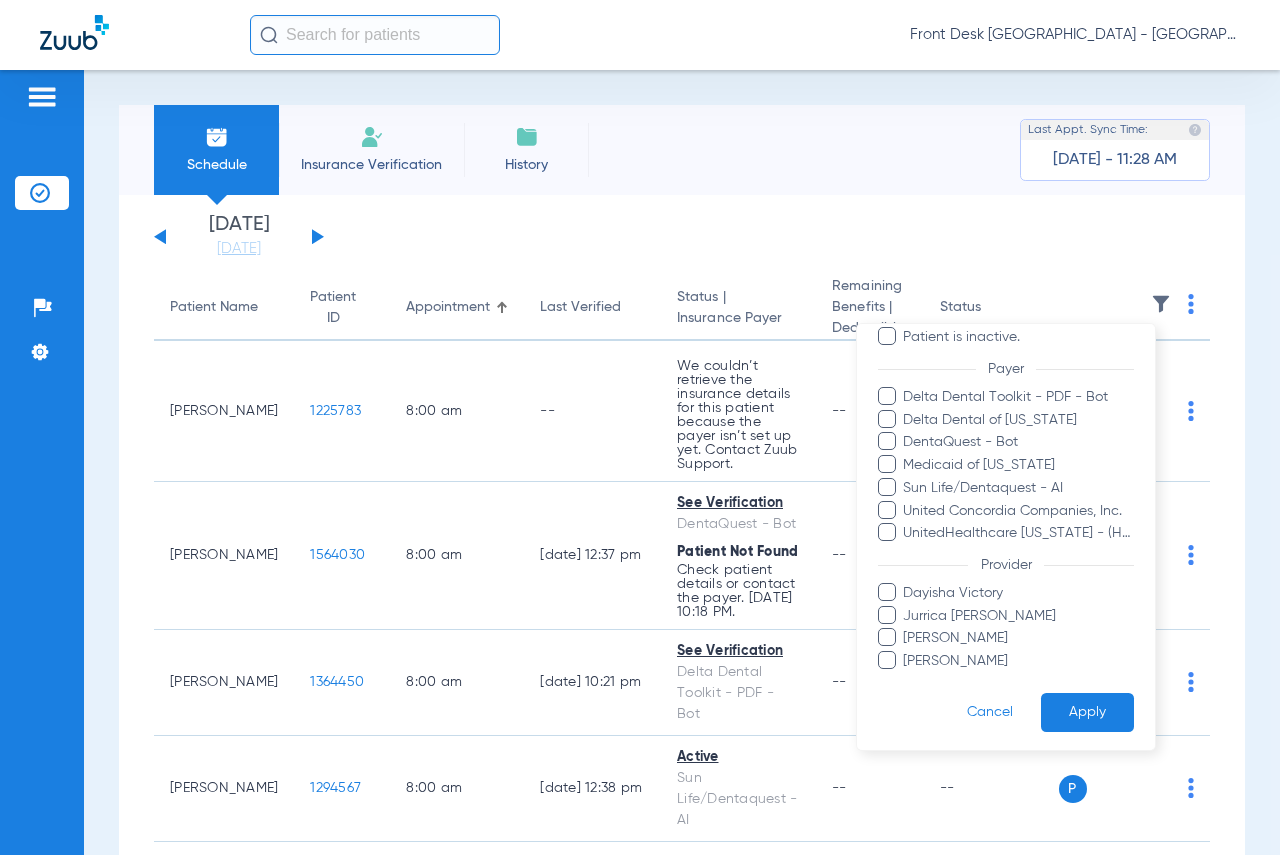 scroll, scrollTop: 257, scrollLeft: 0, axis: vertical 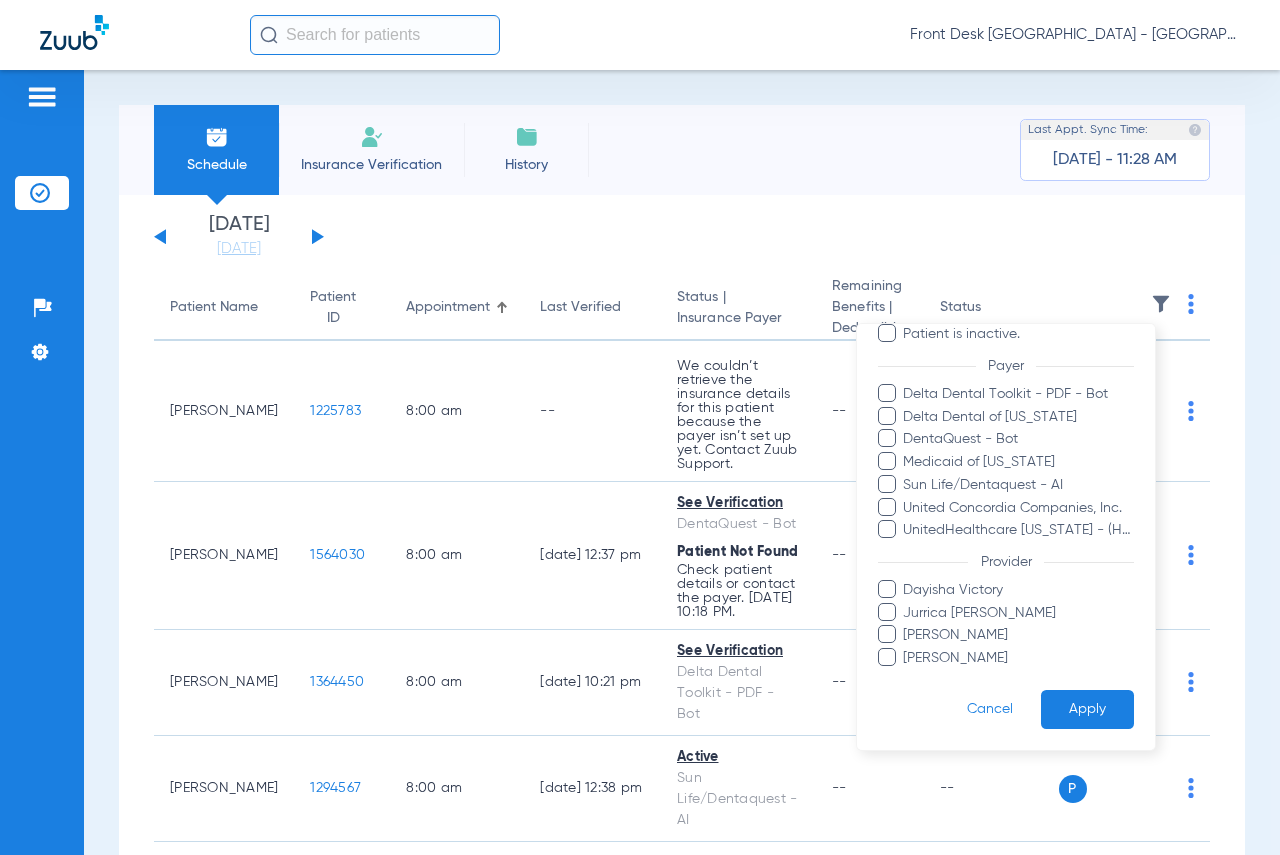 click on "Tamar Shrikian" at bounding box center [1018, 658] 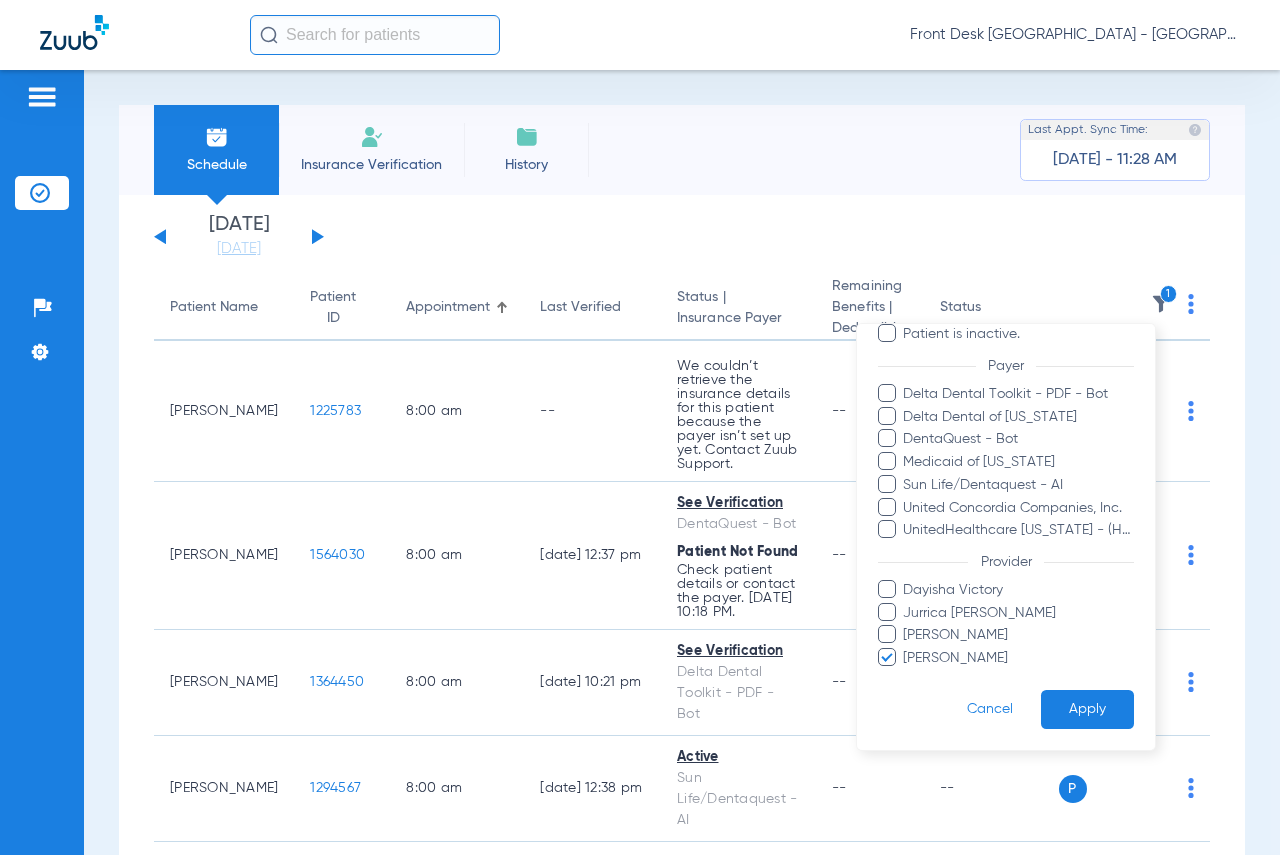 click on "Apply" at bounding box center (1087, 709) 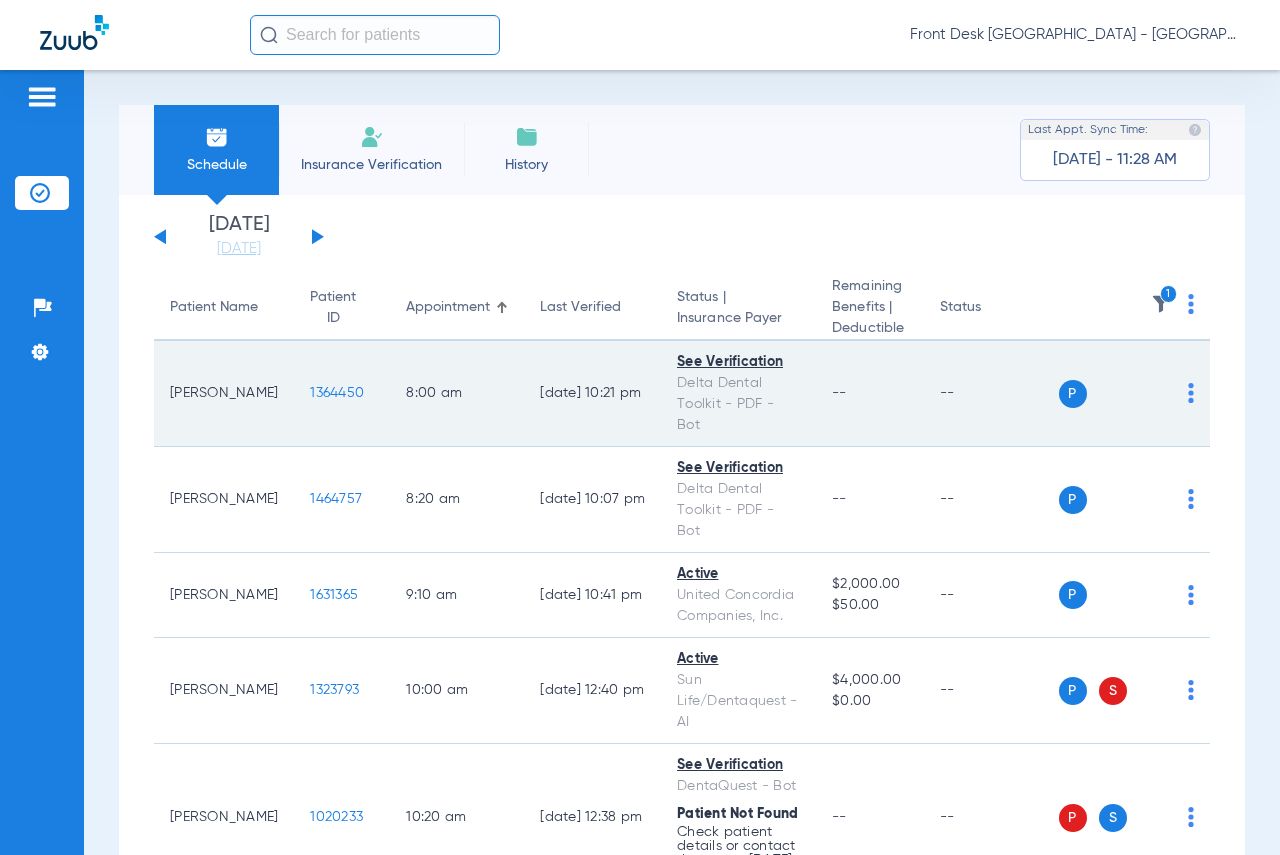 click on "1364450" 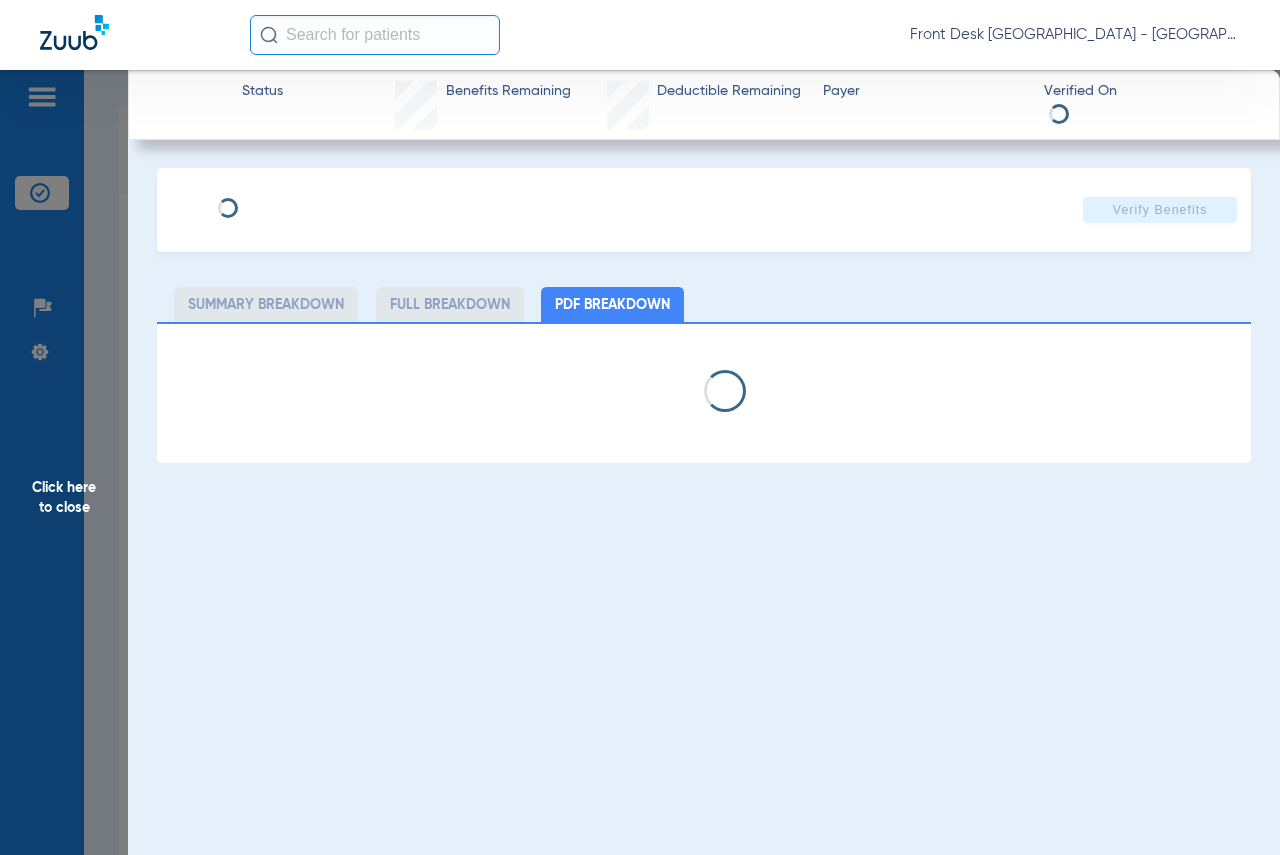 select on "page-width" 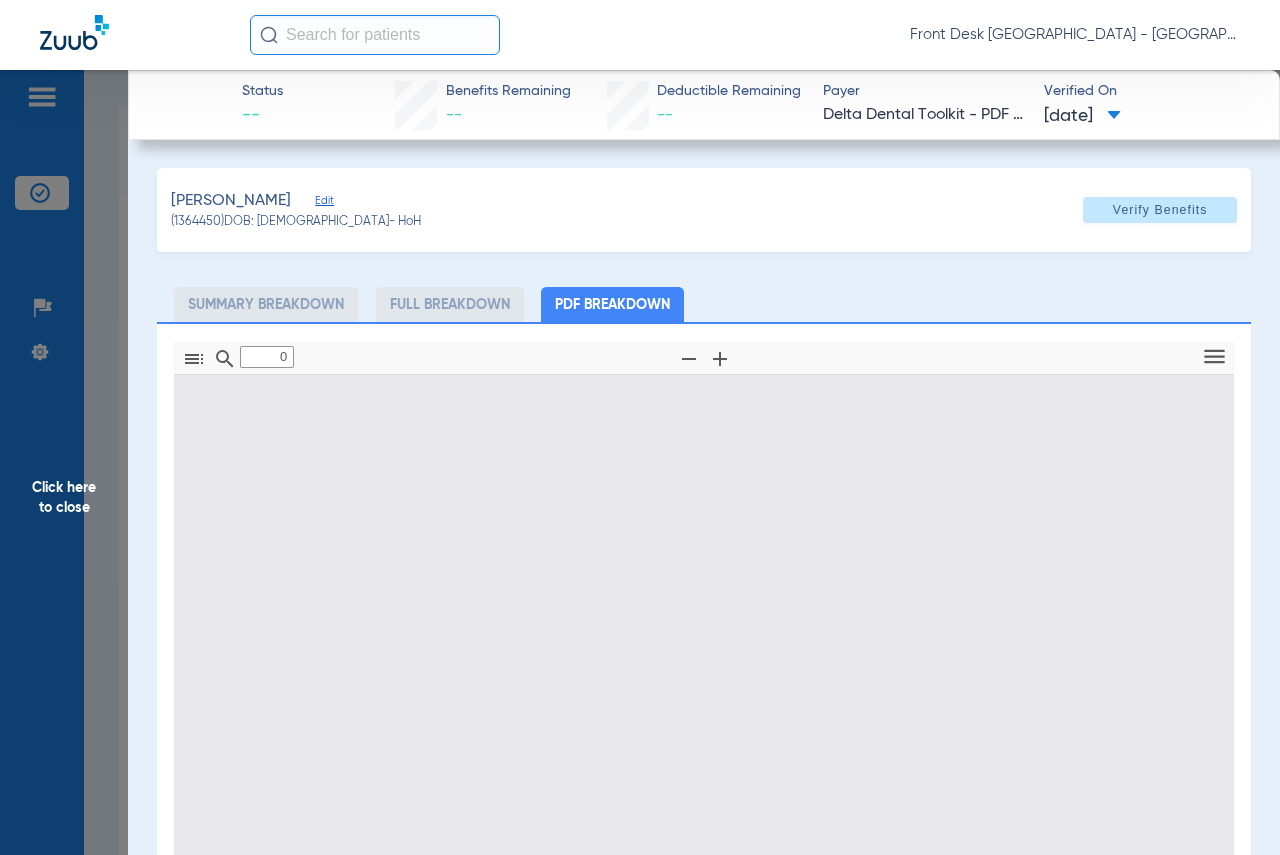 type on "1" 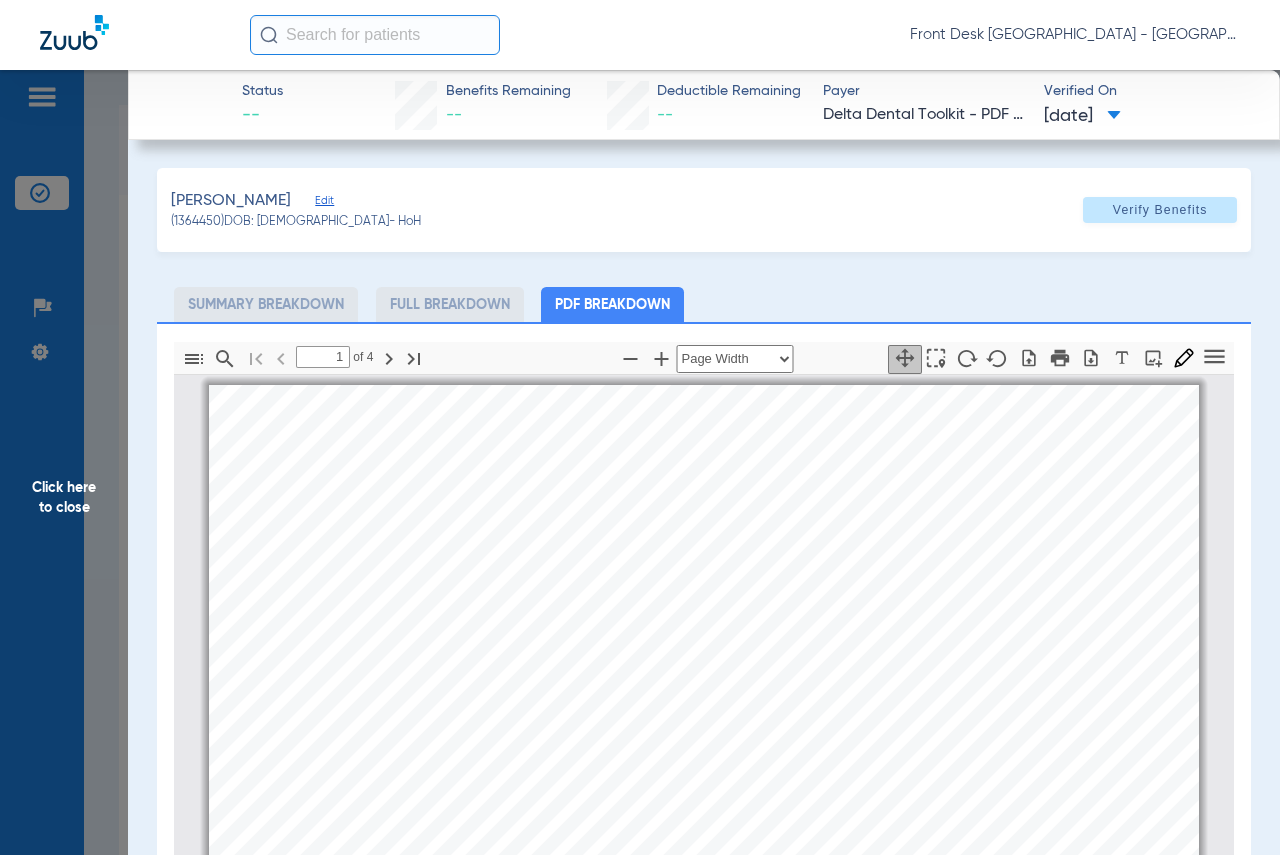 scroll, scrollTop: 10, scrollLeft: 0, axis: vertical 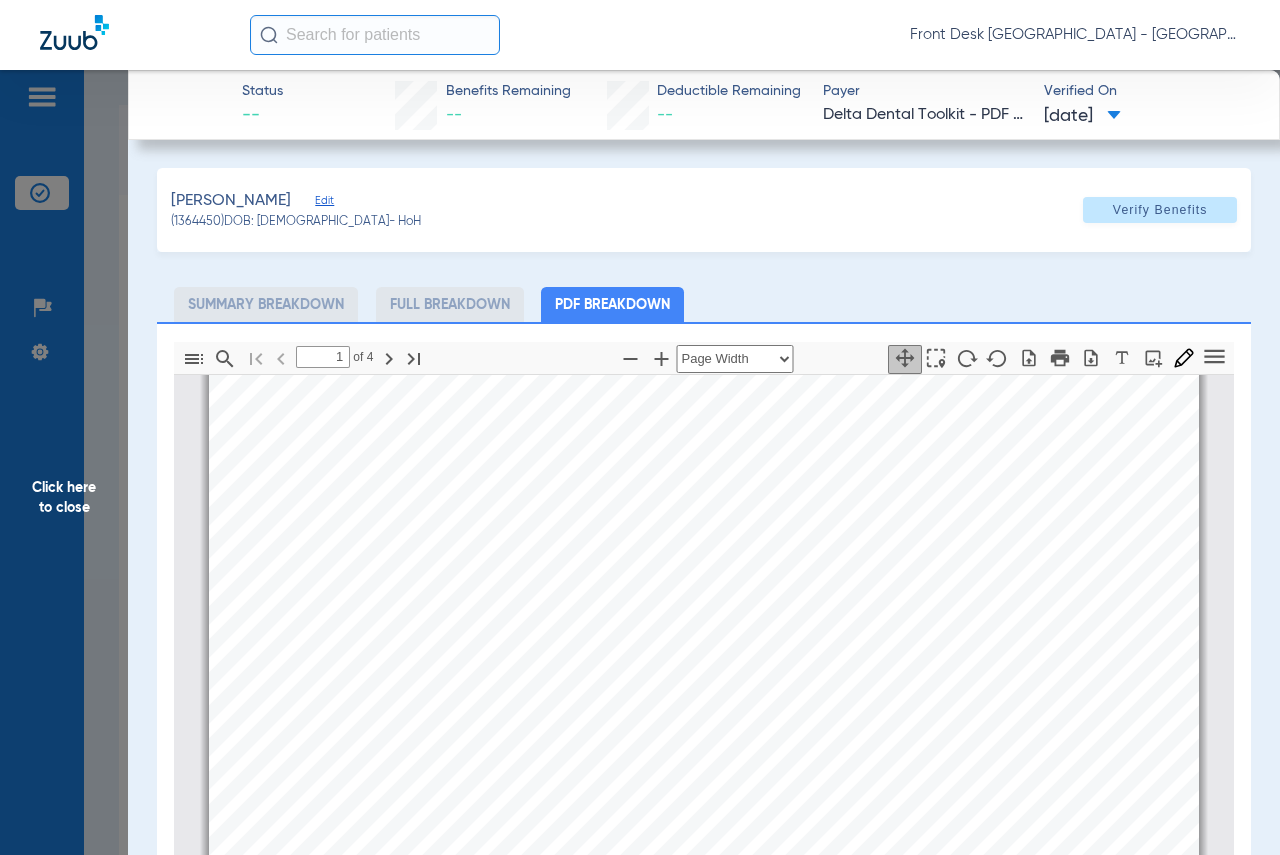 click on "Click here to close" 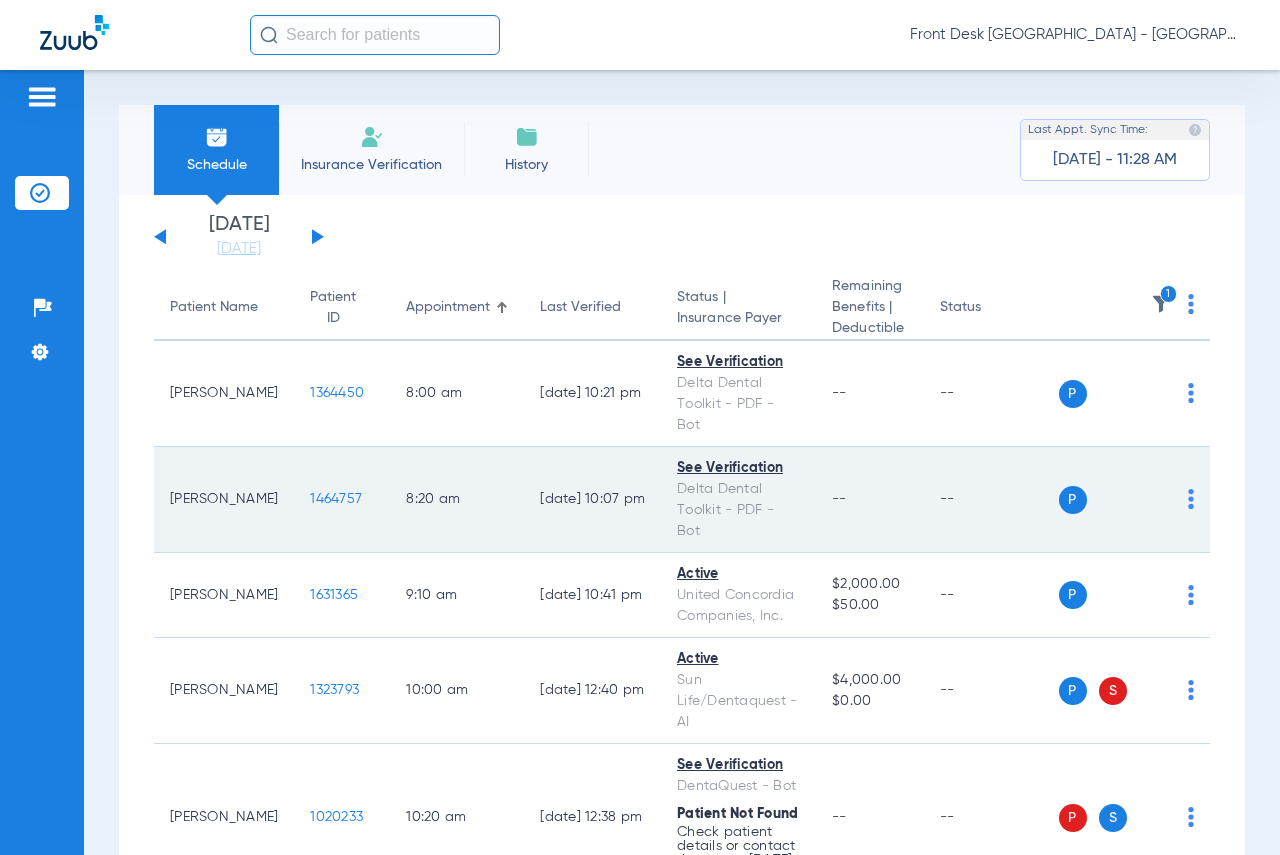 click on "1464757" 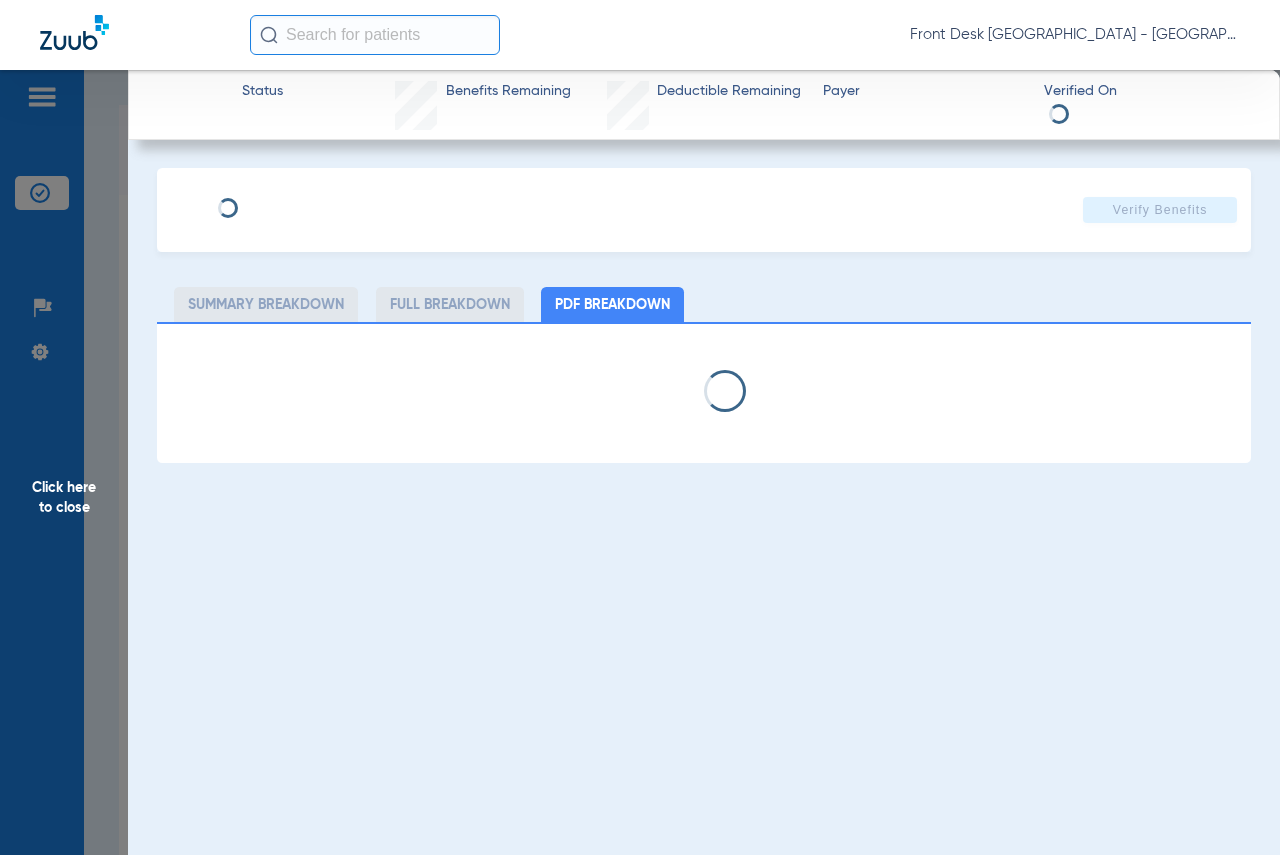 select on "page-width" 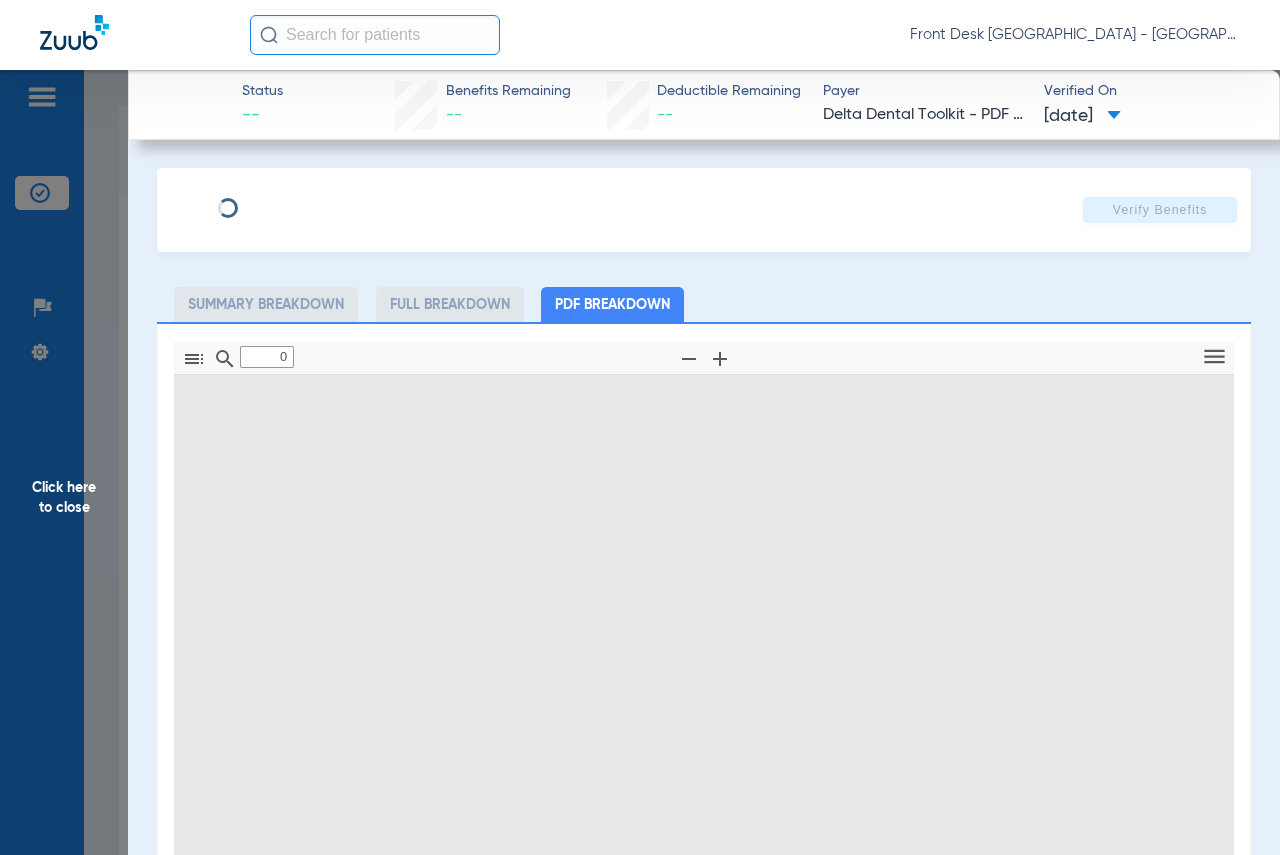 type on "1" 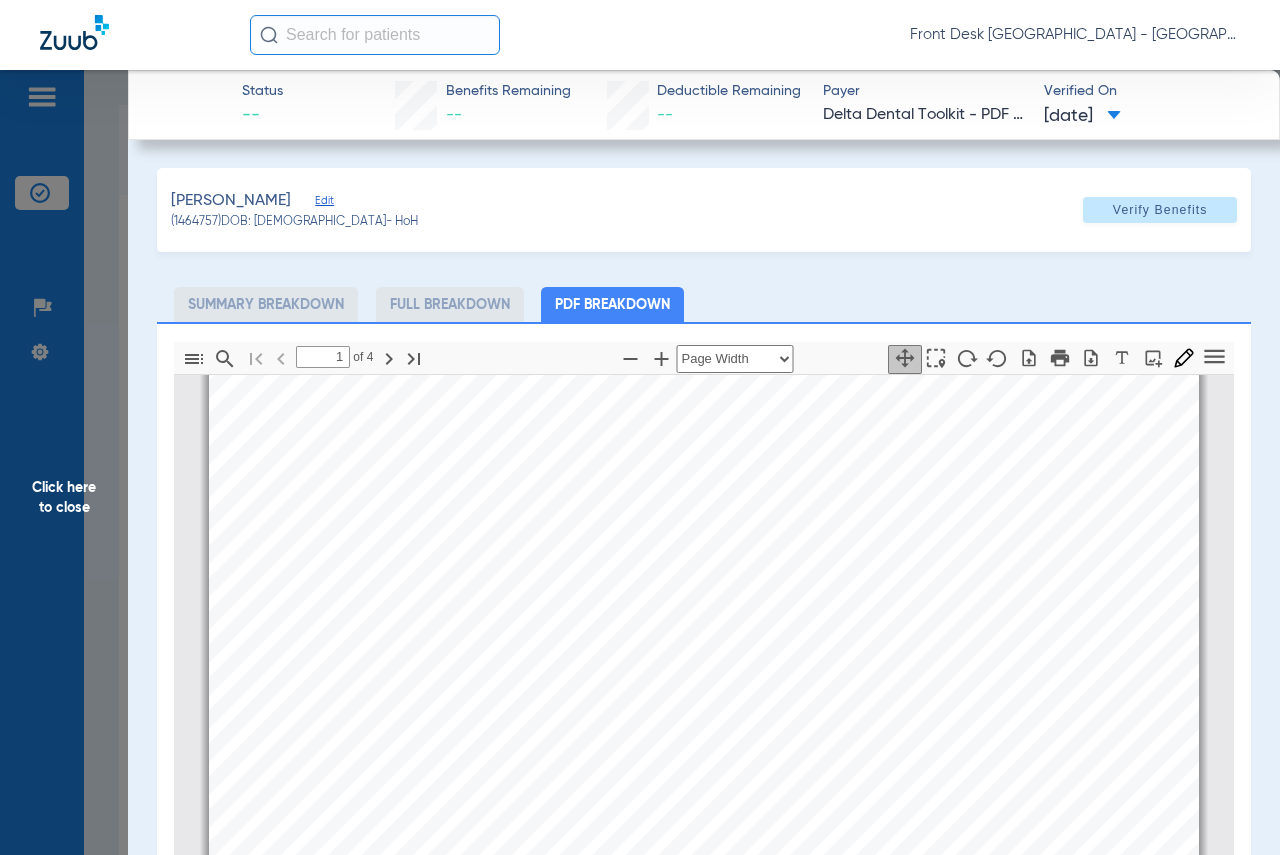 scroll, scrollTop: 310, scrollLeft: 0, axis: vertical 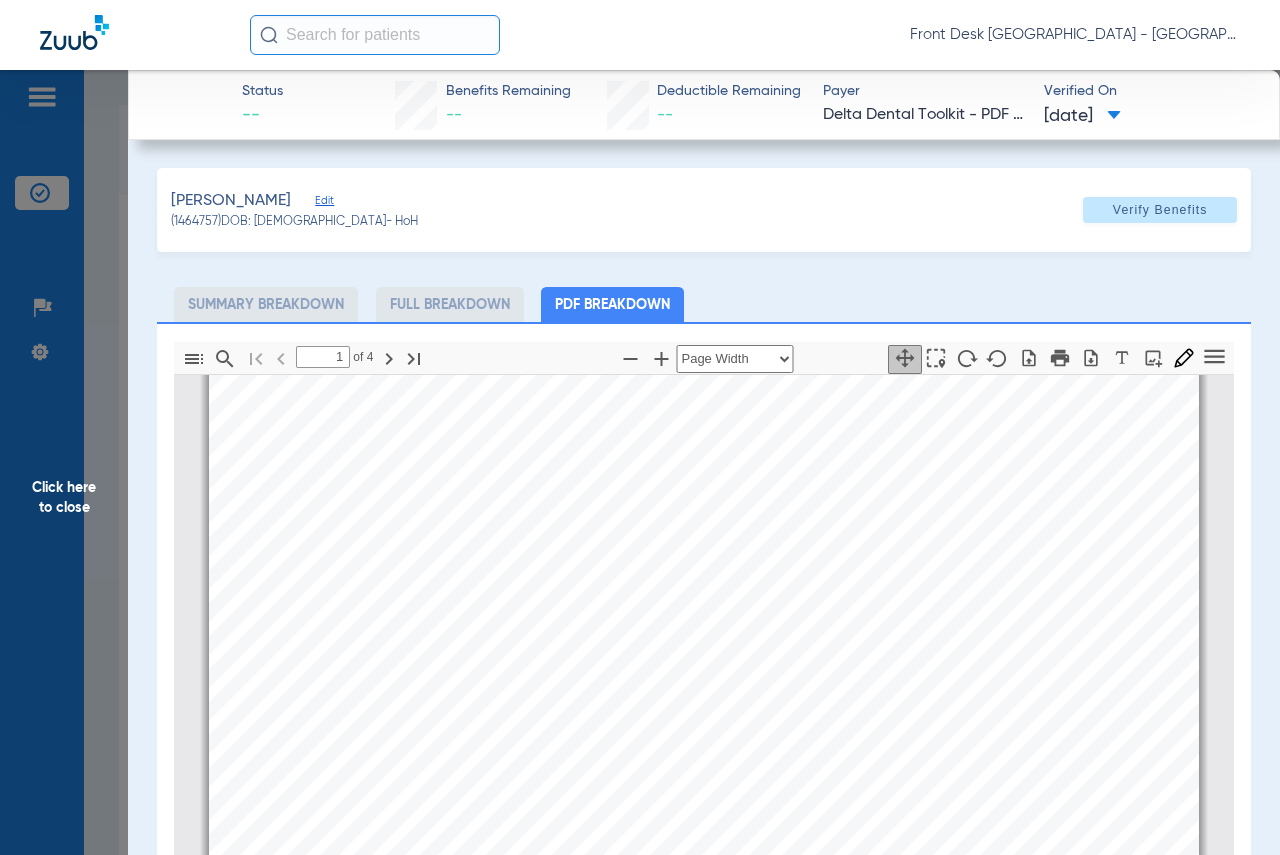 click on "Click here to close" 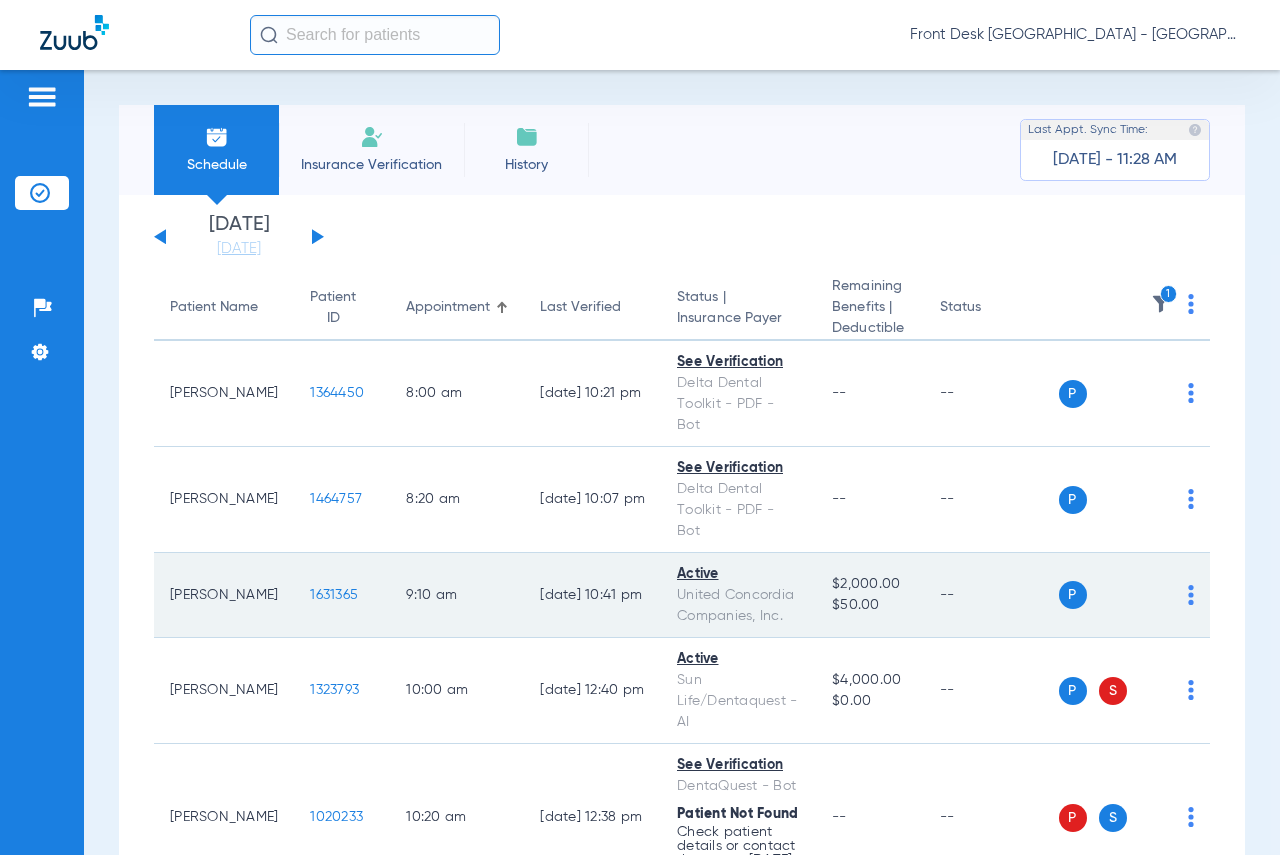 click on "1631365" 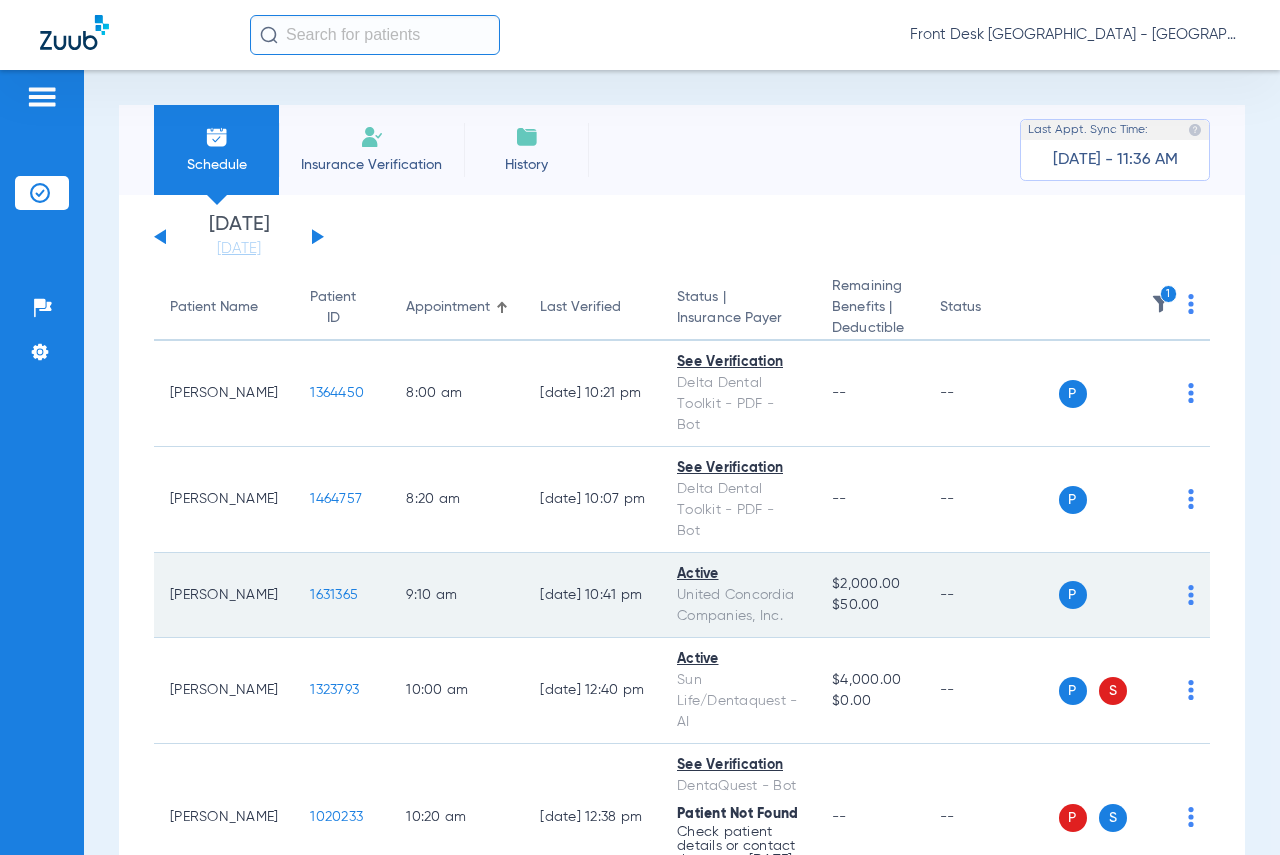 click on "1631365" 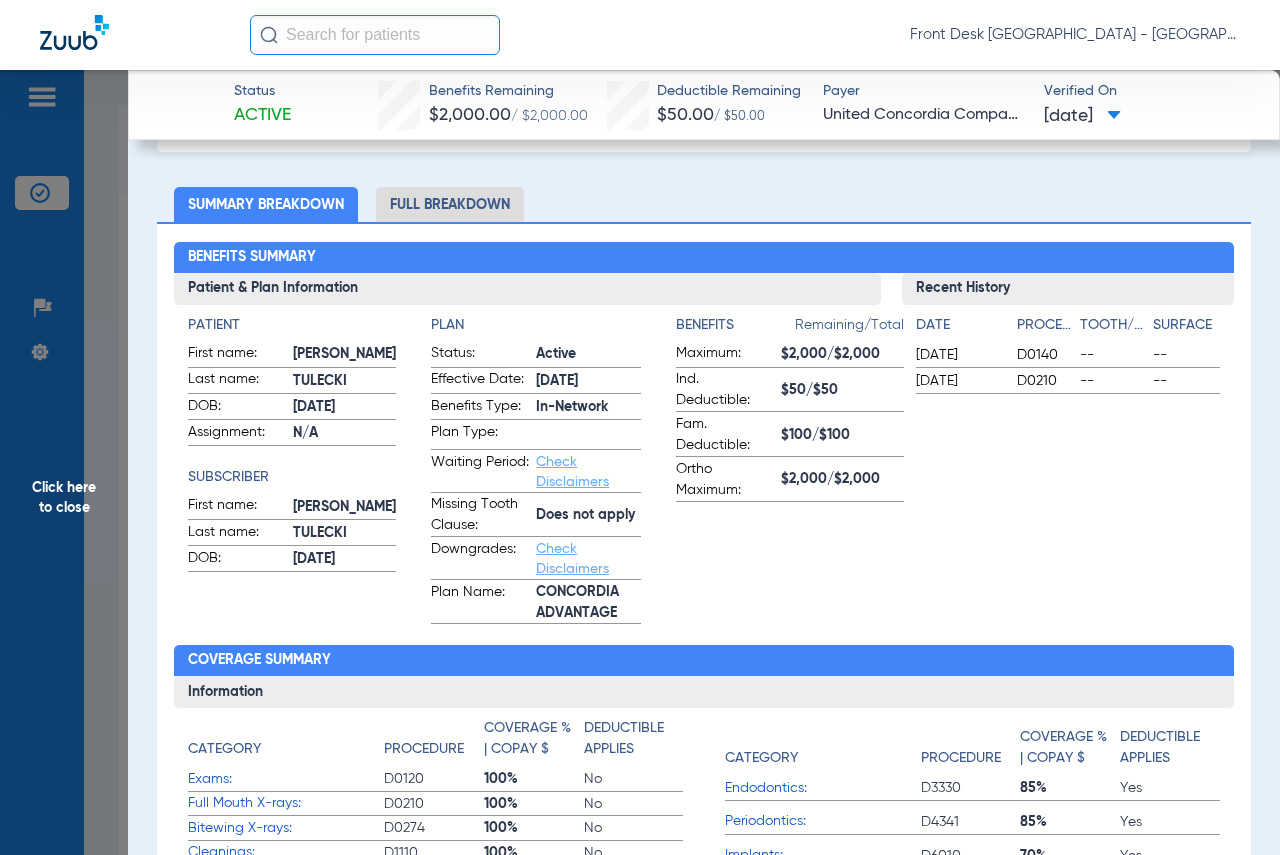 scroll, scrollTop: 0, scrollLeft: 0, axis: both 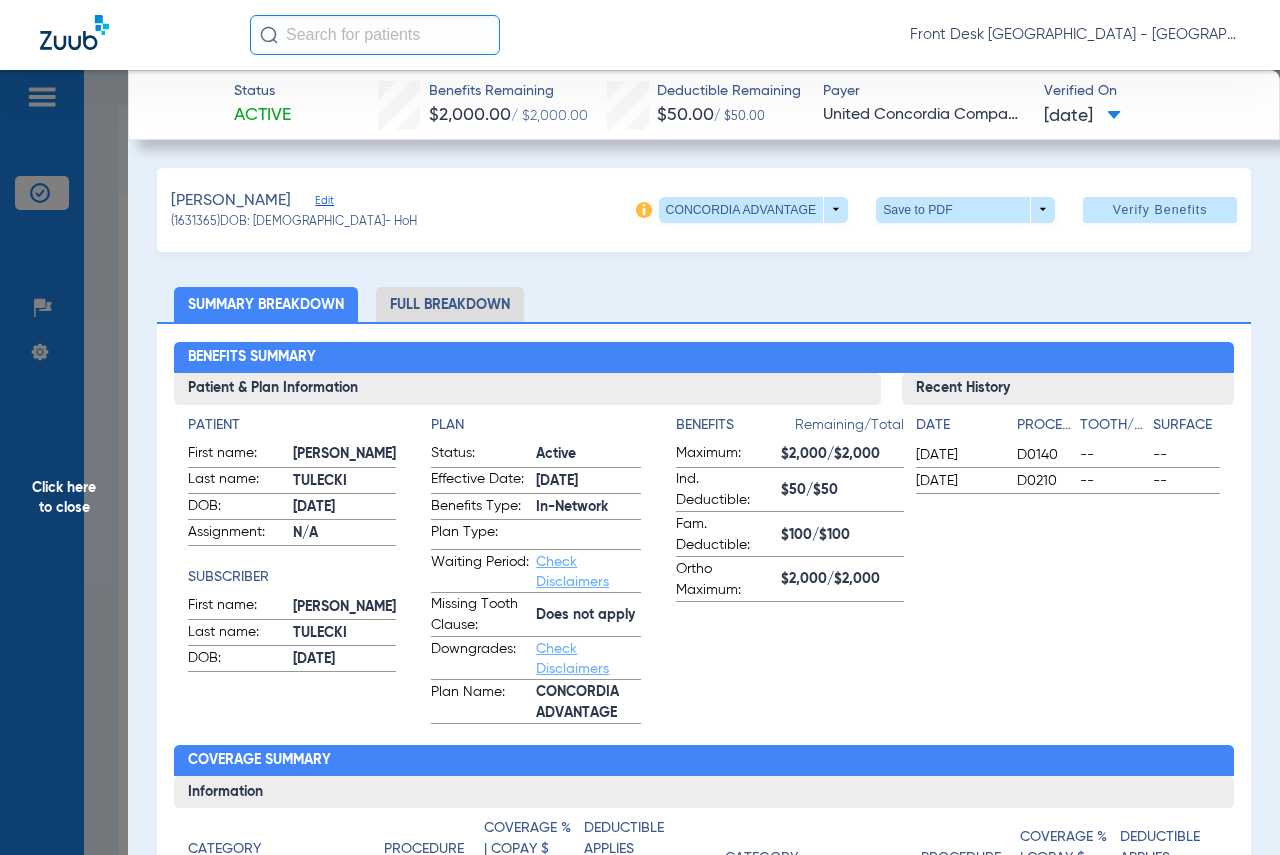 click on "Click here to close" 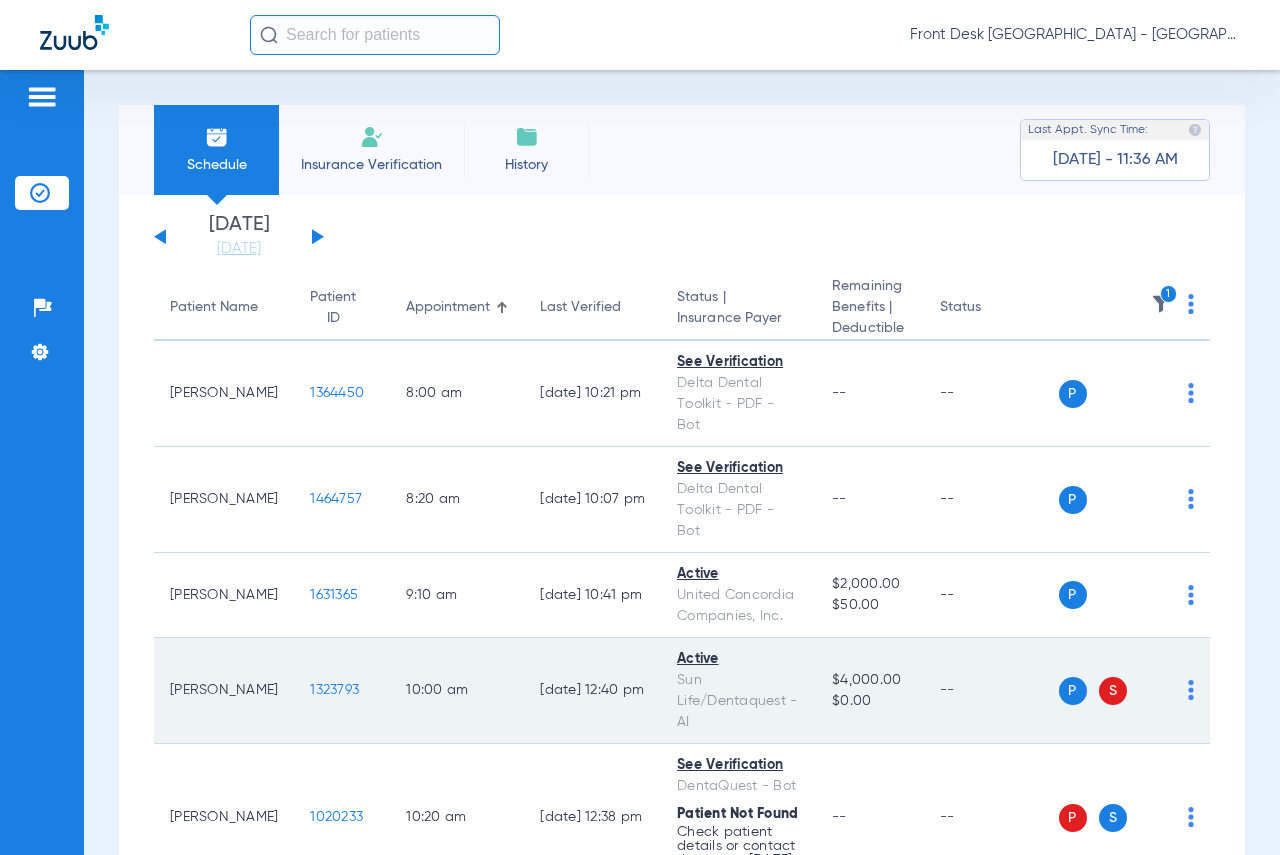 click on "1323793" 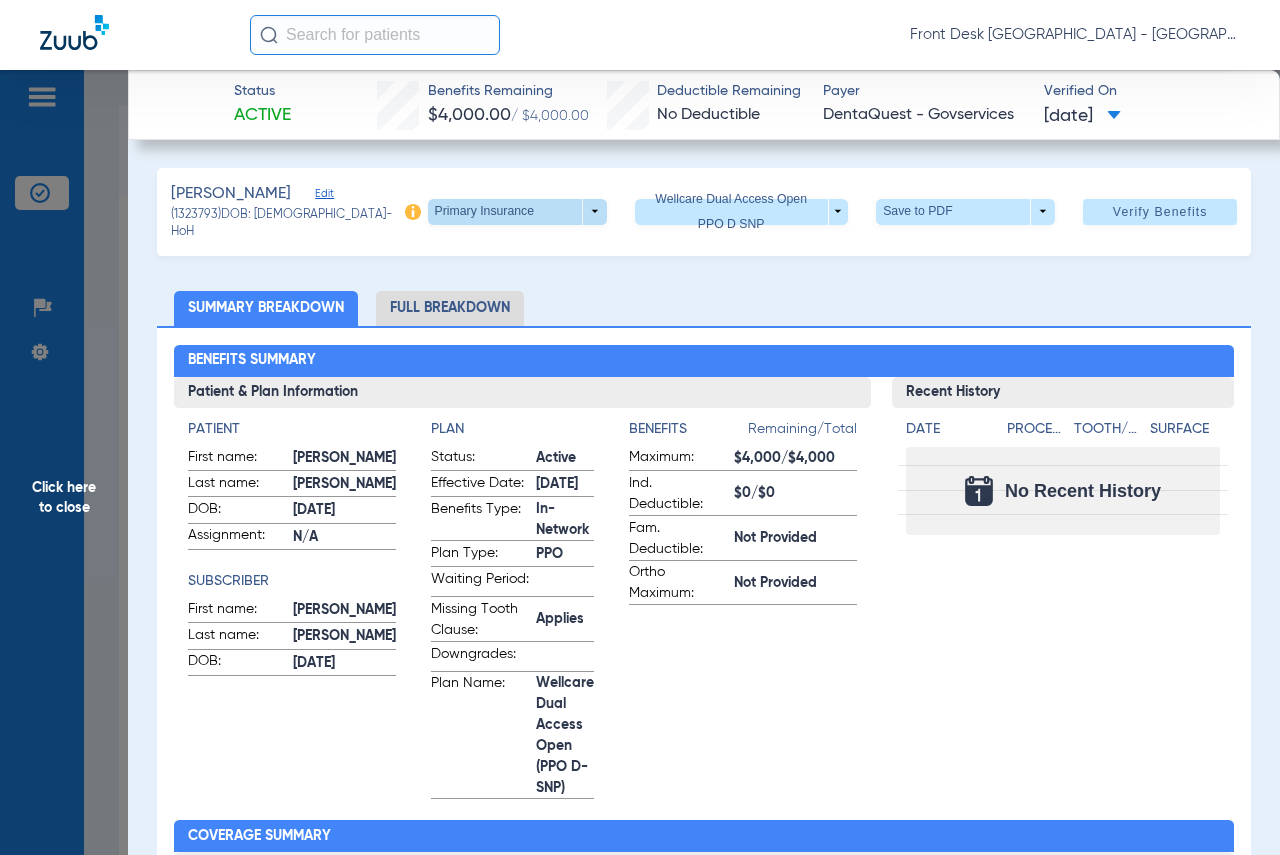 click 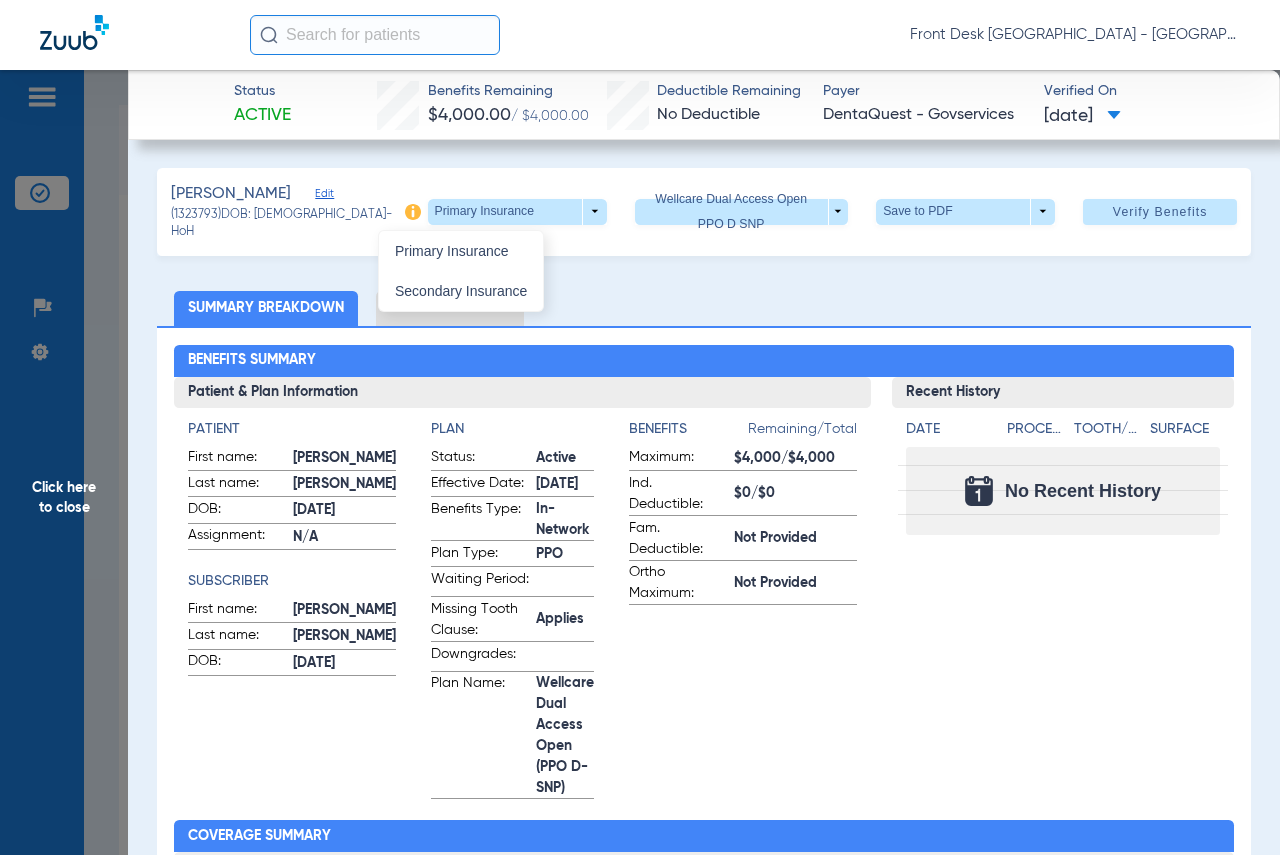 click on "Secondary Insurance" at bounding box center (461, 291) 